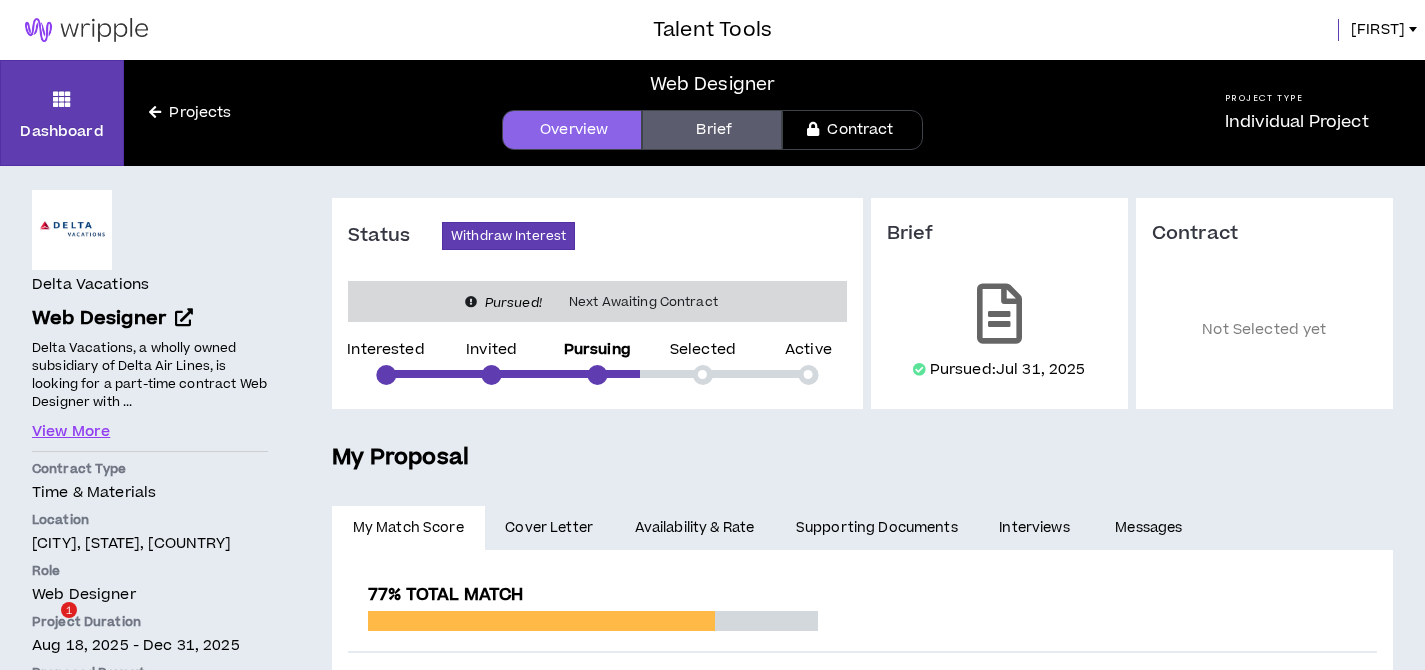 scroll, scrollTop: 0, scrollLeft: 0, axis: both 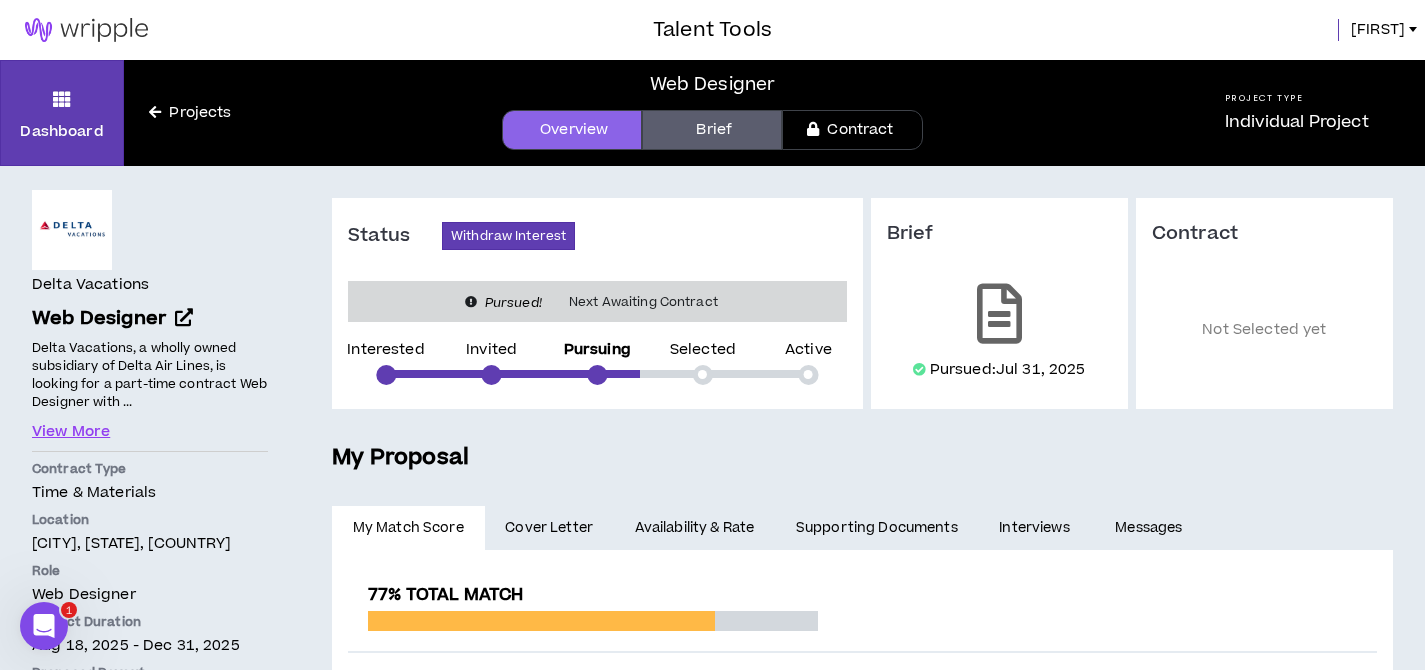 click at bounding box center [86, 30] 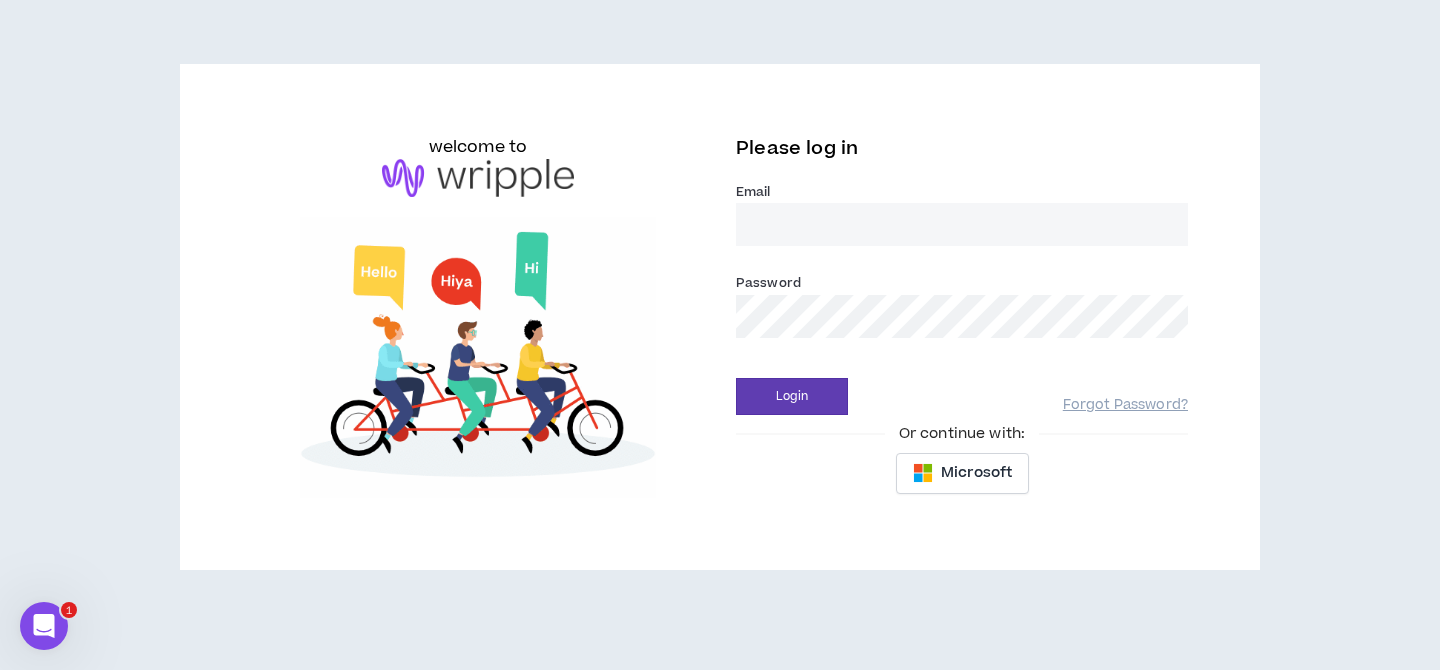 type on "[EMAIL]" 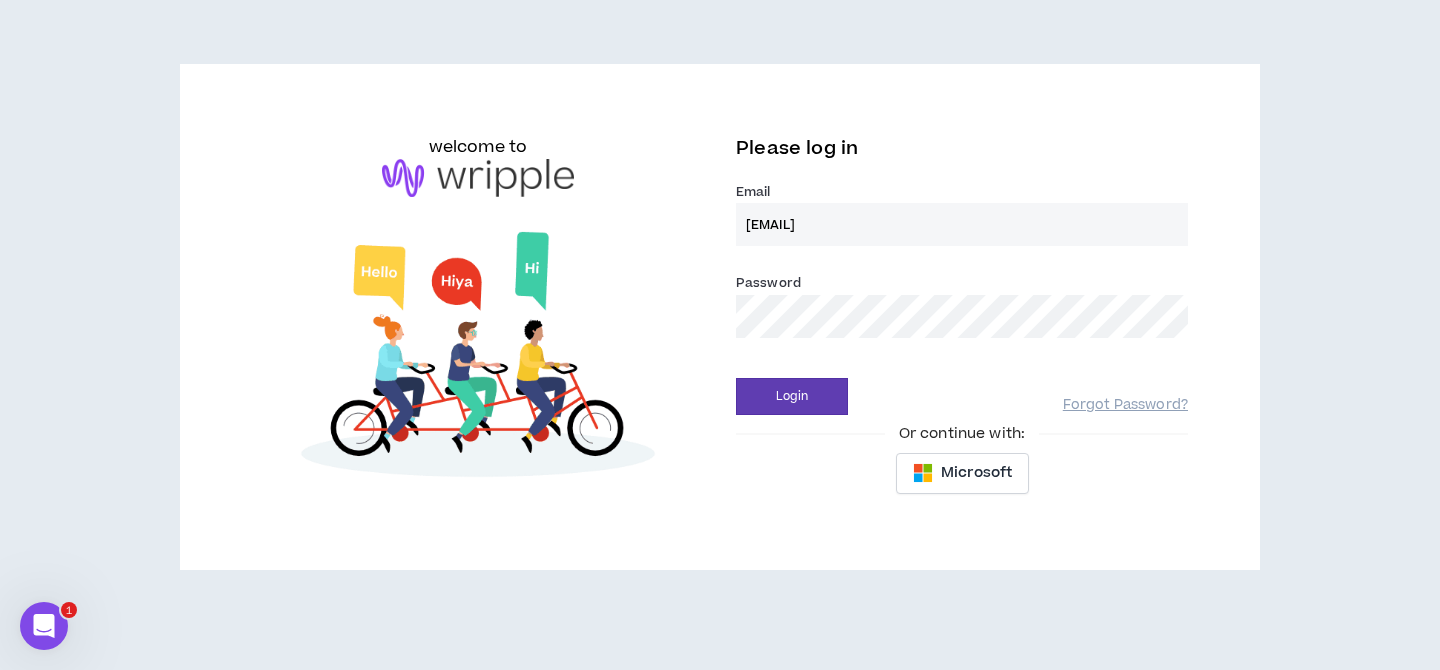 click on "Login Forgot Password?" at bounding box center [962, 389] 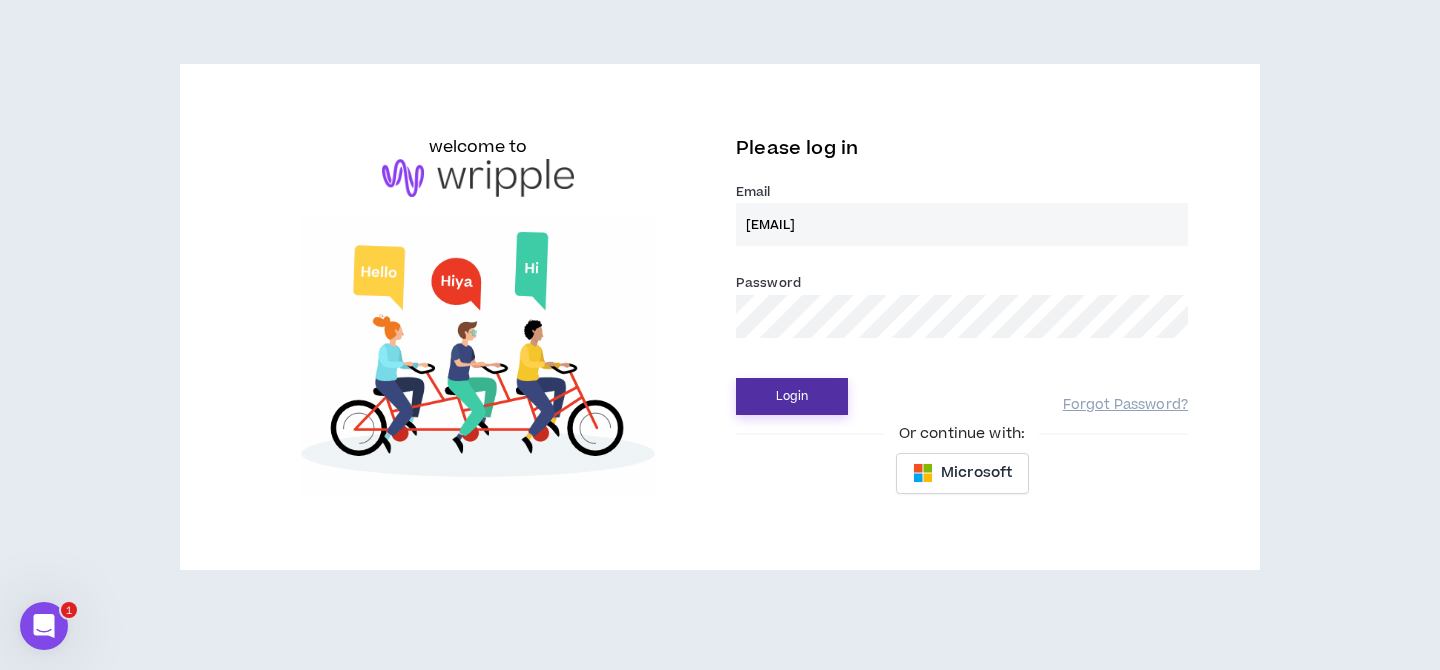 click on "Login" at bounding box center [792, 396] 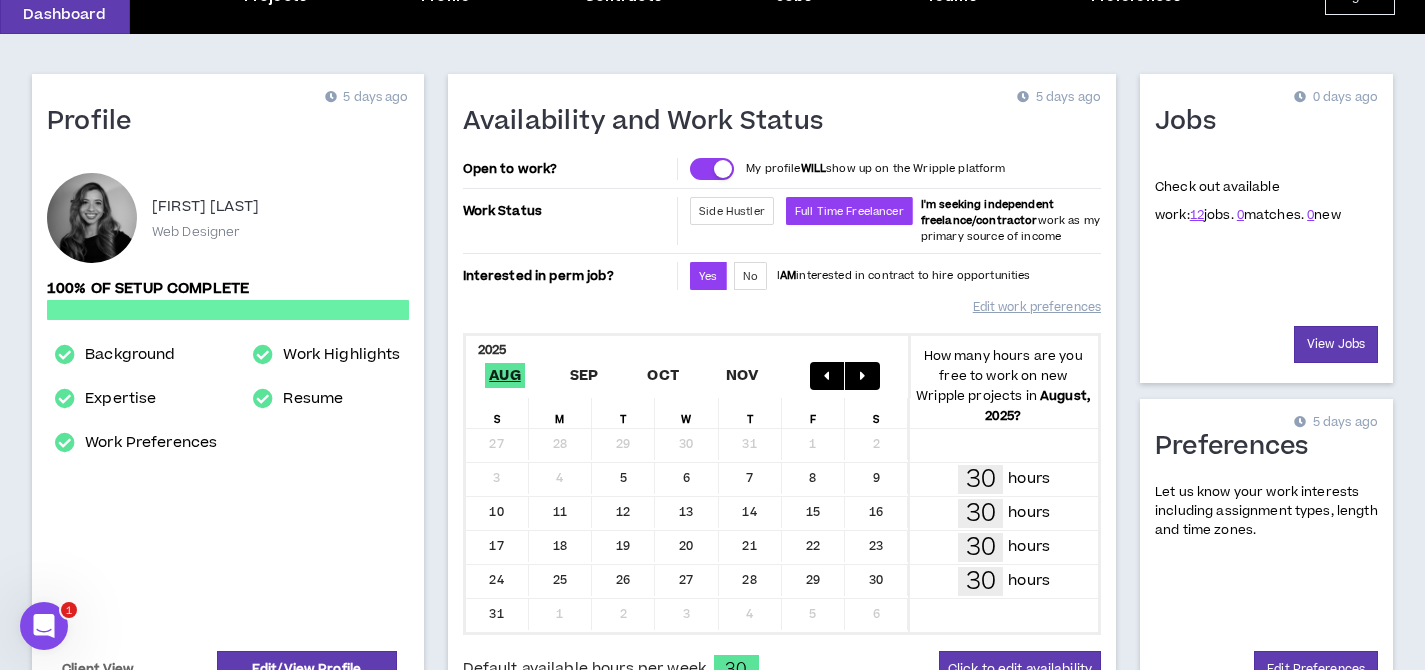 scroll, scrollTop: 0, scrollLeft: 0, axis: both 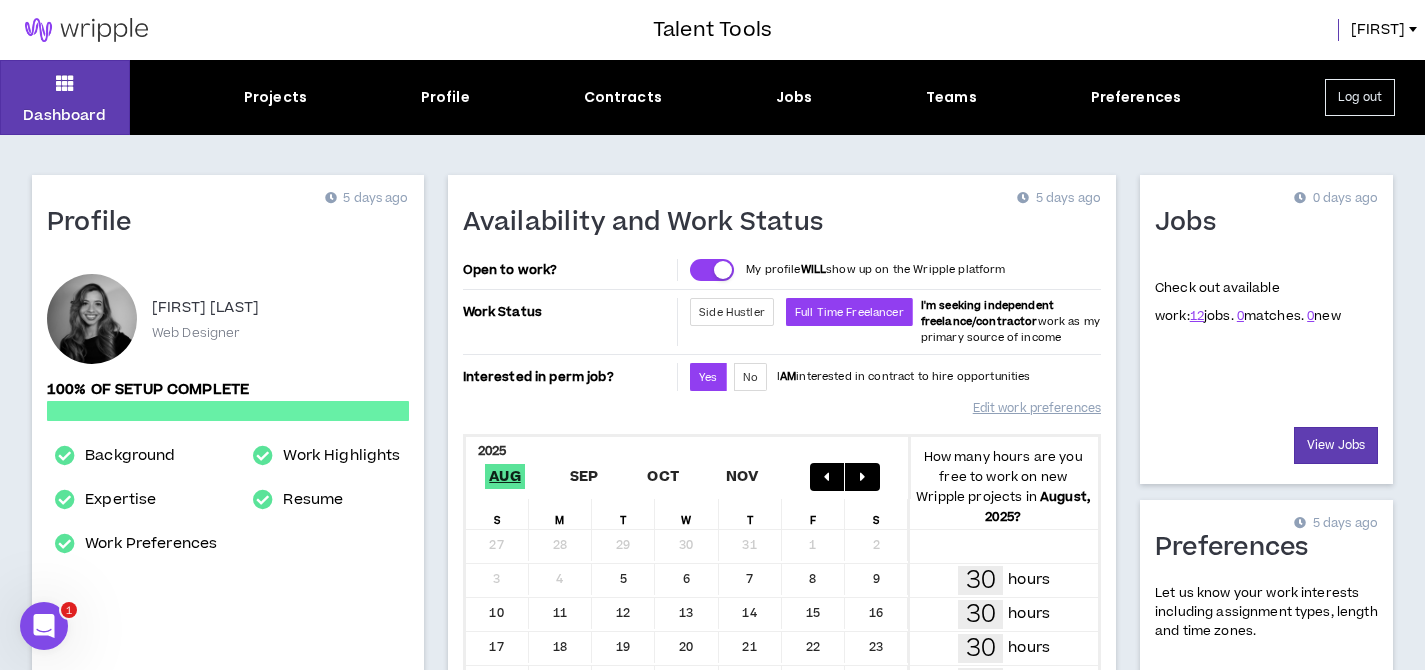 click on "Availability and Work Status    5 days ago Open to work? My profile  WILL  show up on the Wripple platform Work Status Side Hustler Full Time Freelancer I'm seeking independent freelance/contractor  work as my primary source of income Interested in perm job? Yes No I  AM  interested in contract to hire opportunities Edit work preferences 2025 Aug Sep Oct Nov How many hours are you free to work on new Wripple projects in   August, 2025 ? S M T W T F S 27 28 29 30 31 1 2 3 4 5 6 7 8 9 30 hours 10 11 12 13 14 15 16 30 hours 17 18 19 20 21 22 23 30 hours 24 25 26 27 28 29 30 30 hours 31 1 2 3 4 5 6 Default available hours per week 30 Click to edit availability" at bounding box center (782, 492) 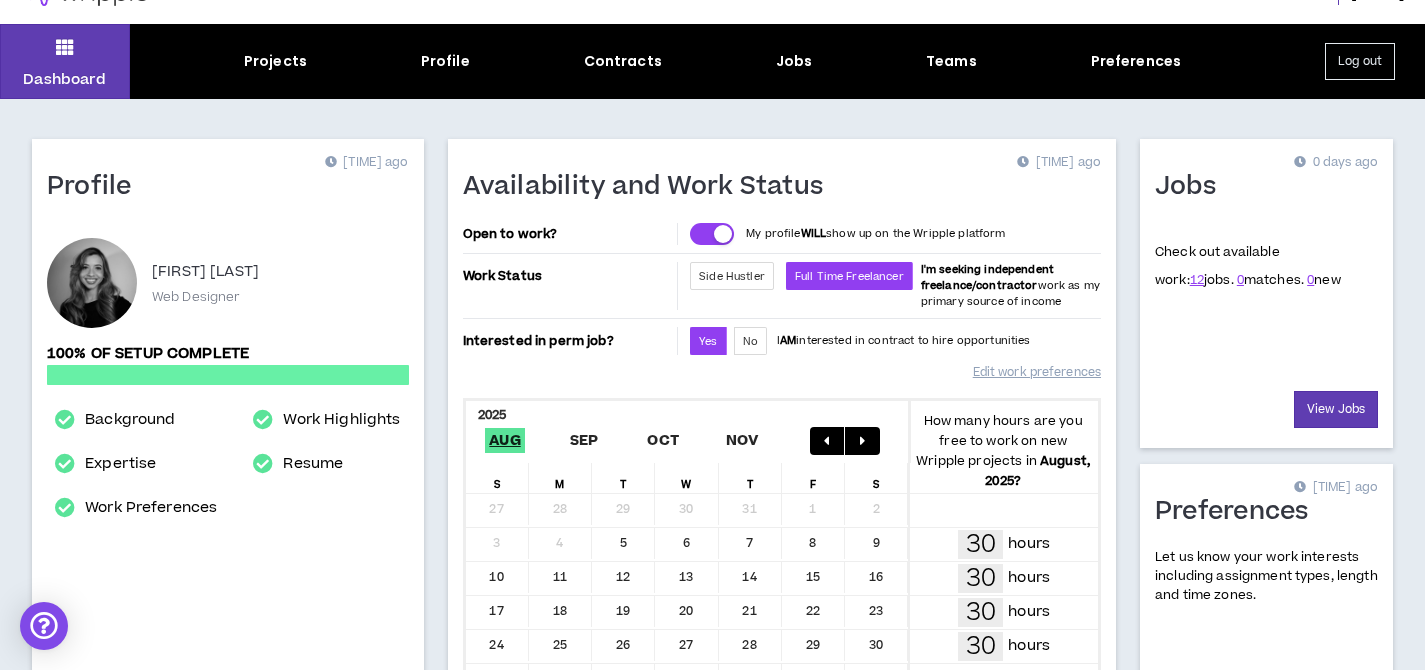 scroll, scrollTop: 707, scrollLeft: 0, axis: vertical 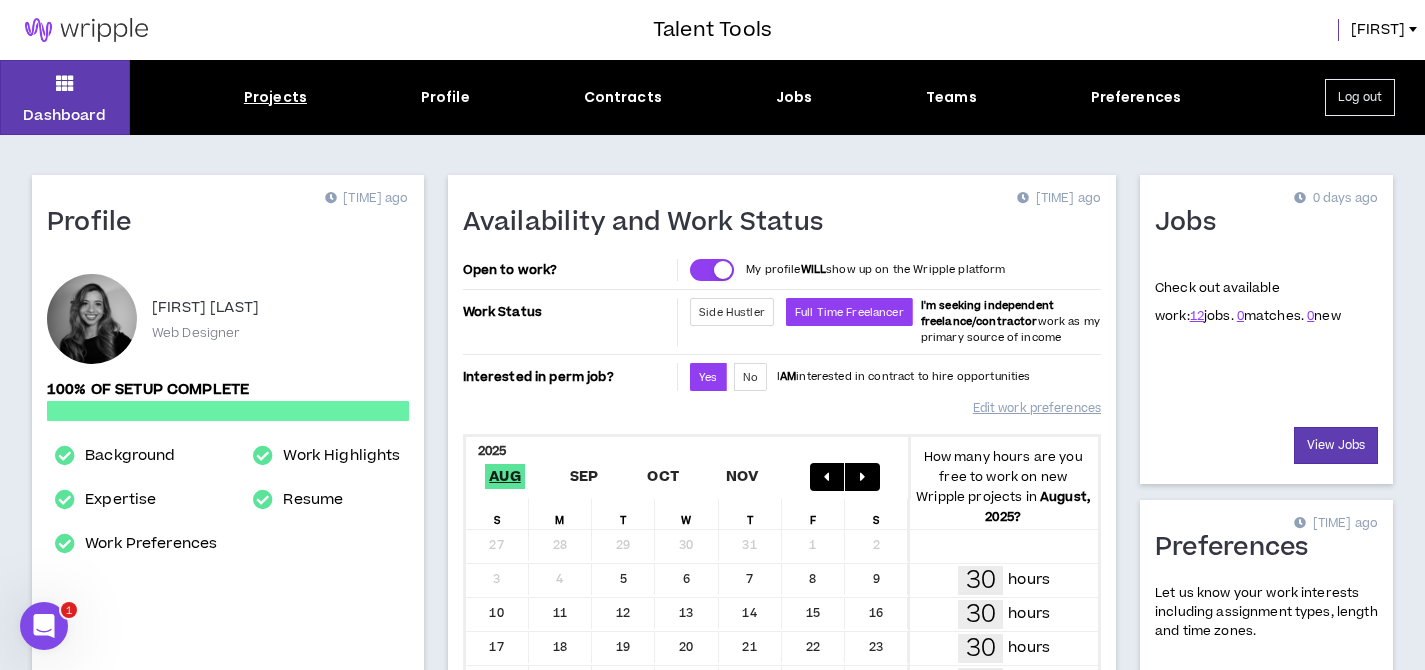 click on "Projects" at bounding box center [275, 97] 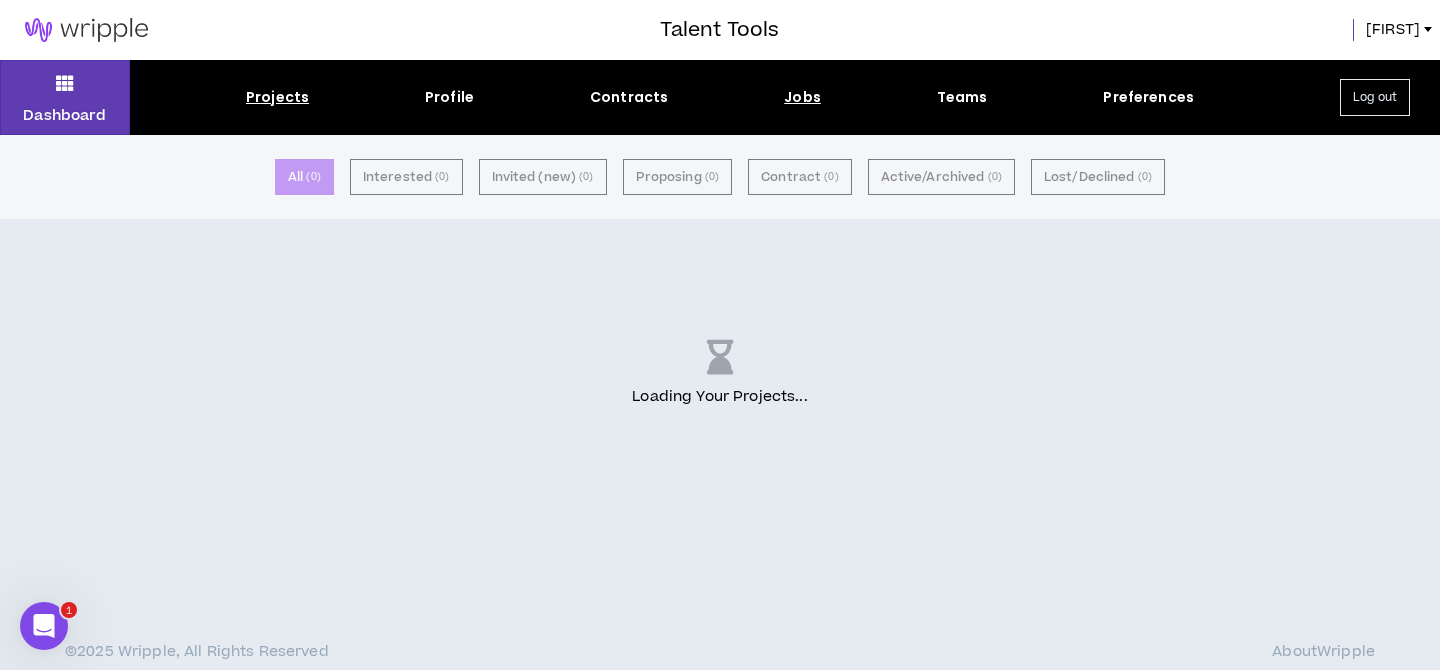 click on "Jobs" at bounding box center [802, 97] 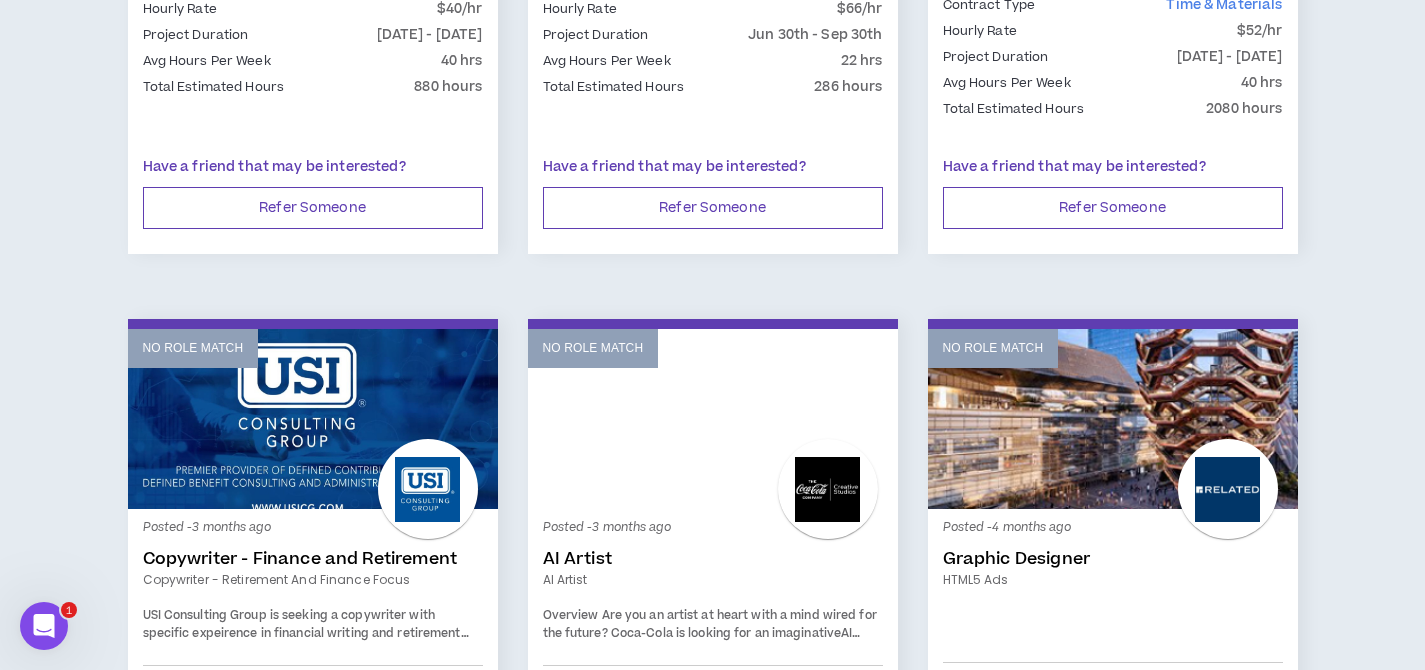 scroll, scrollTop: 2263, scrollLeft: 0, axis: vertical 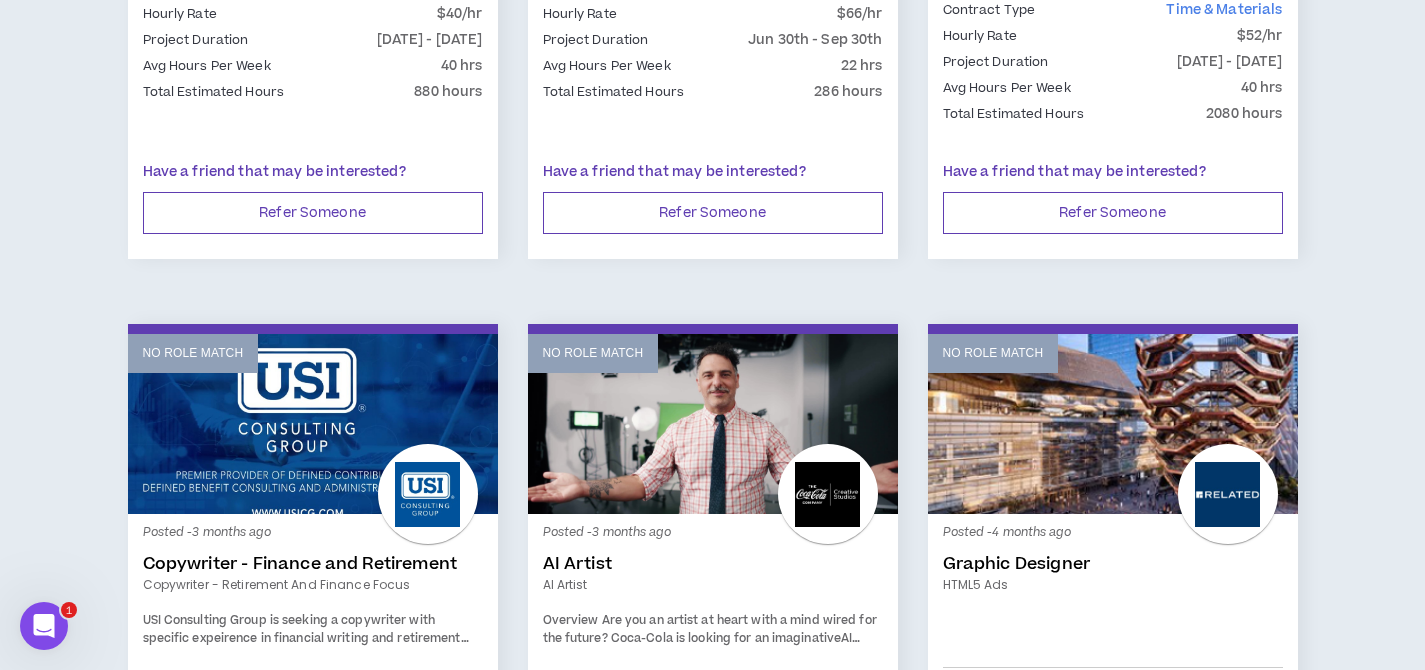 click on "No Role Match" at bounding box center (1113, 424) 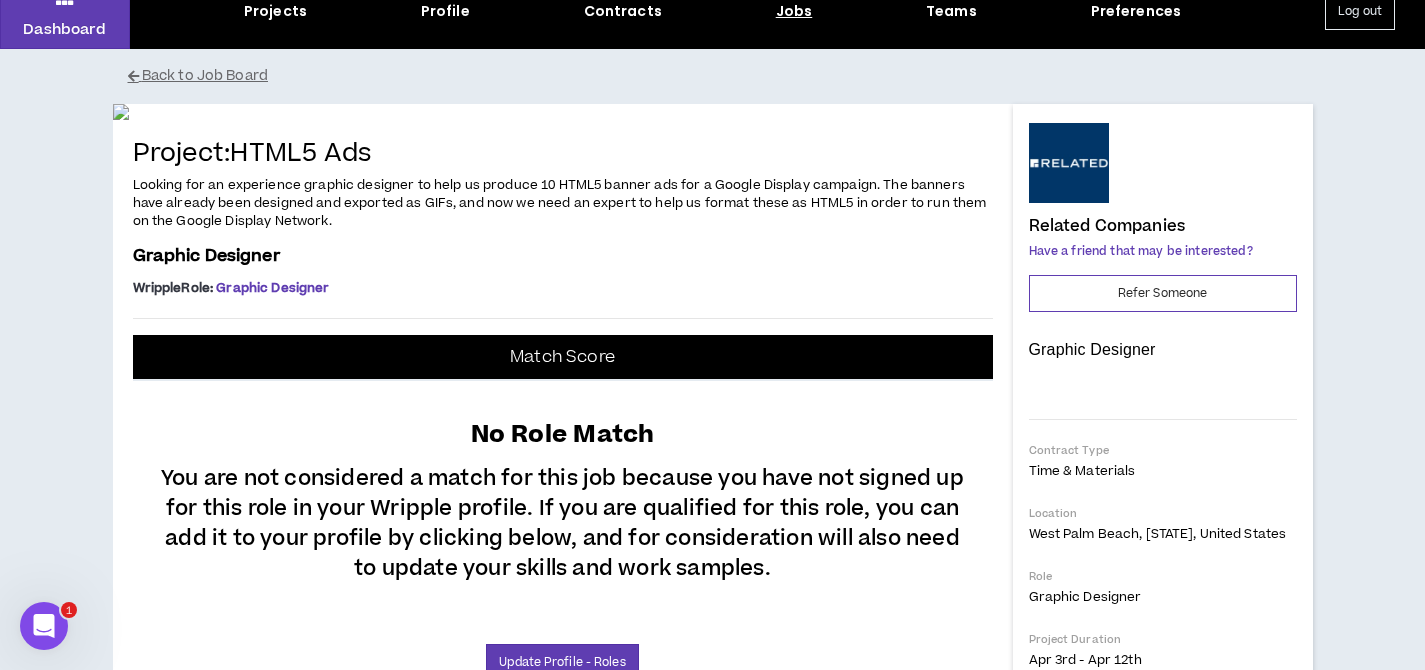 scroll, scrollTop: 726, scrollLeft: 0, axis: vertical 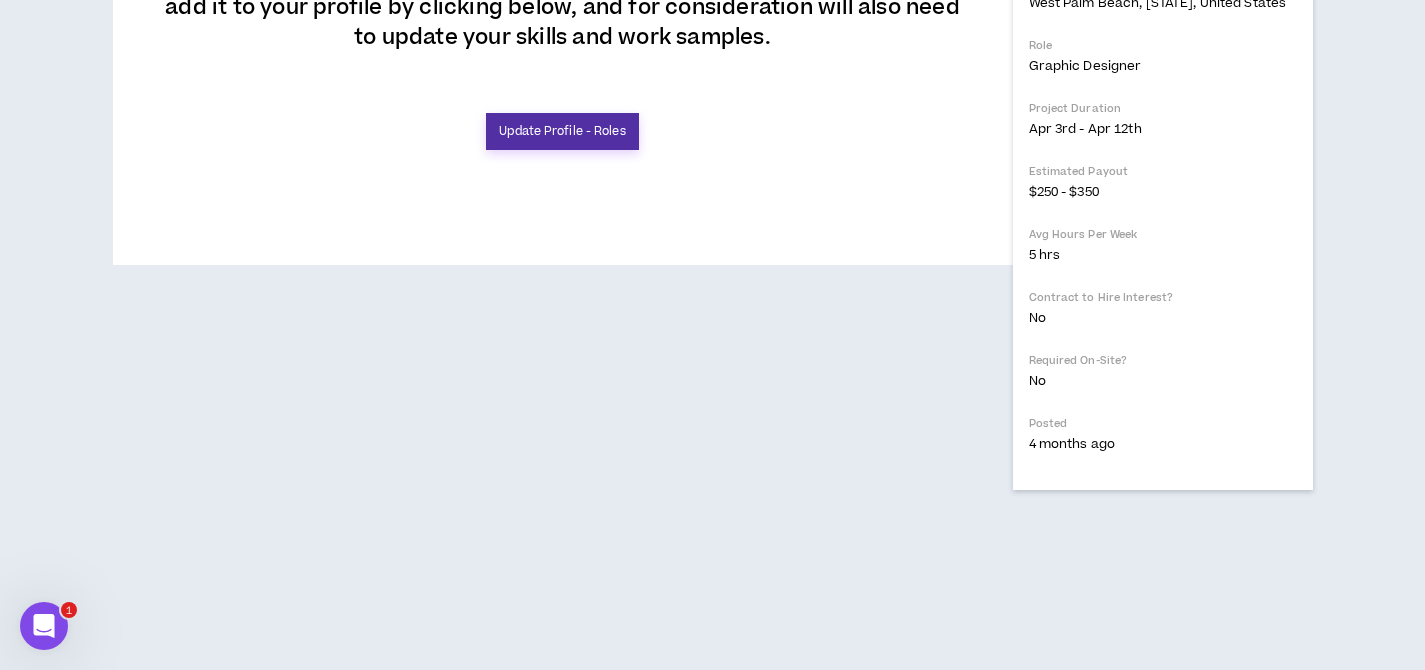 click on "Update Profile - Roles" at bounding box center (562, 131) 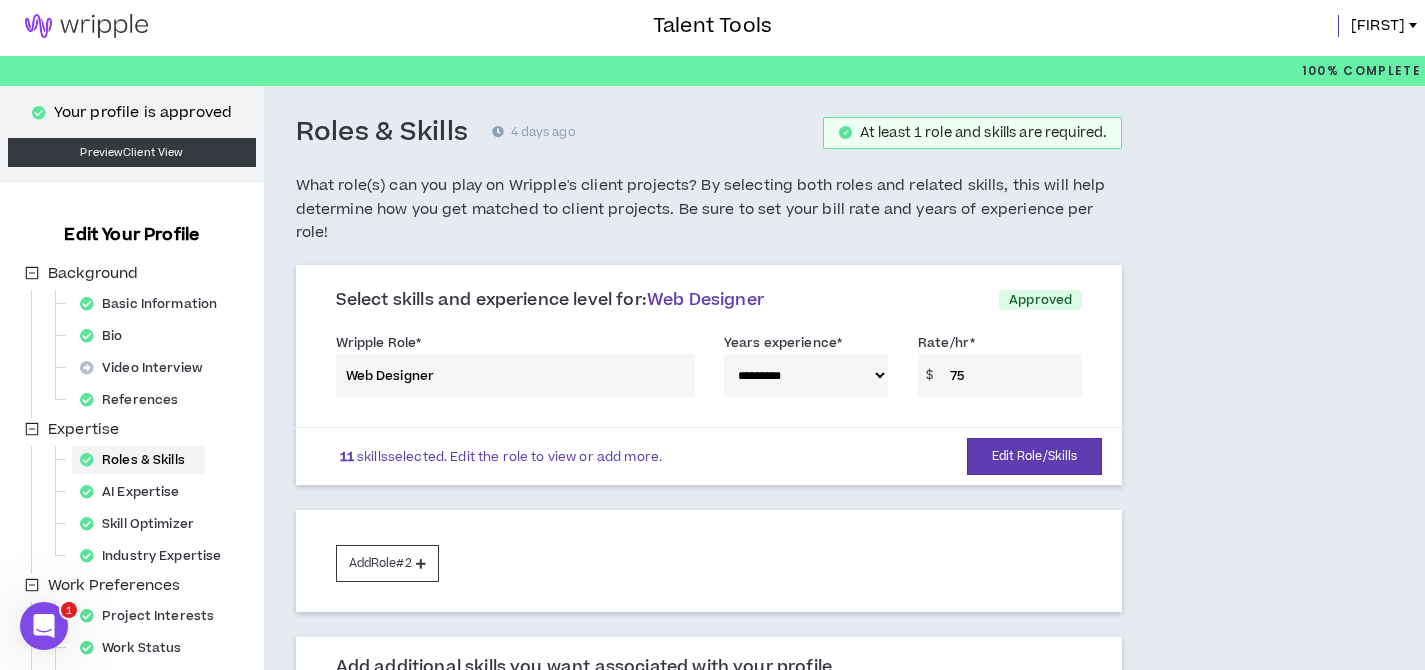 scroll, scrollTop: 186, scrollLeft: 0, axis: vertical 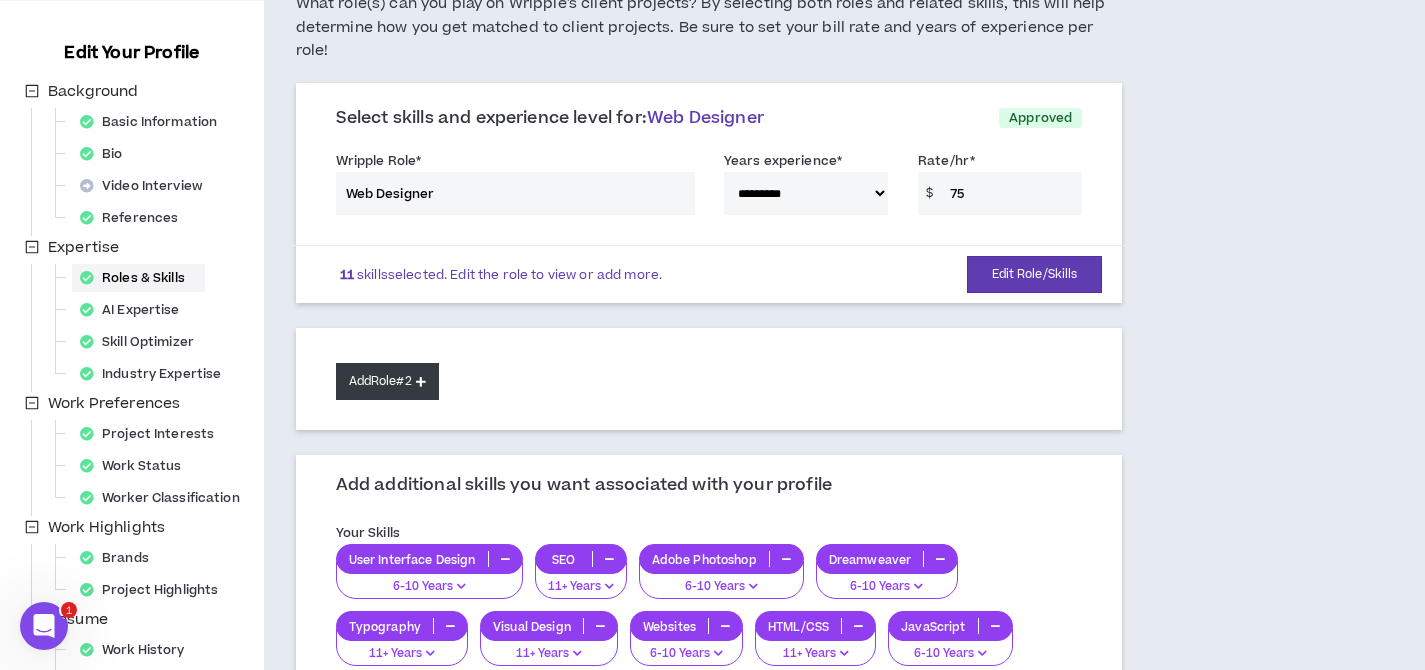 click on "Add  Role  #2" at bounding box center (387, 381) 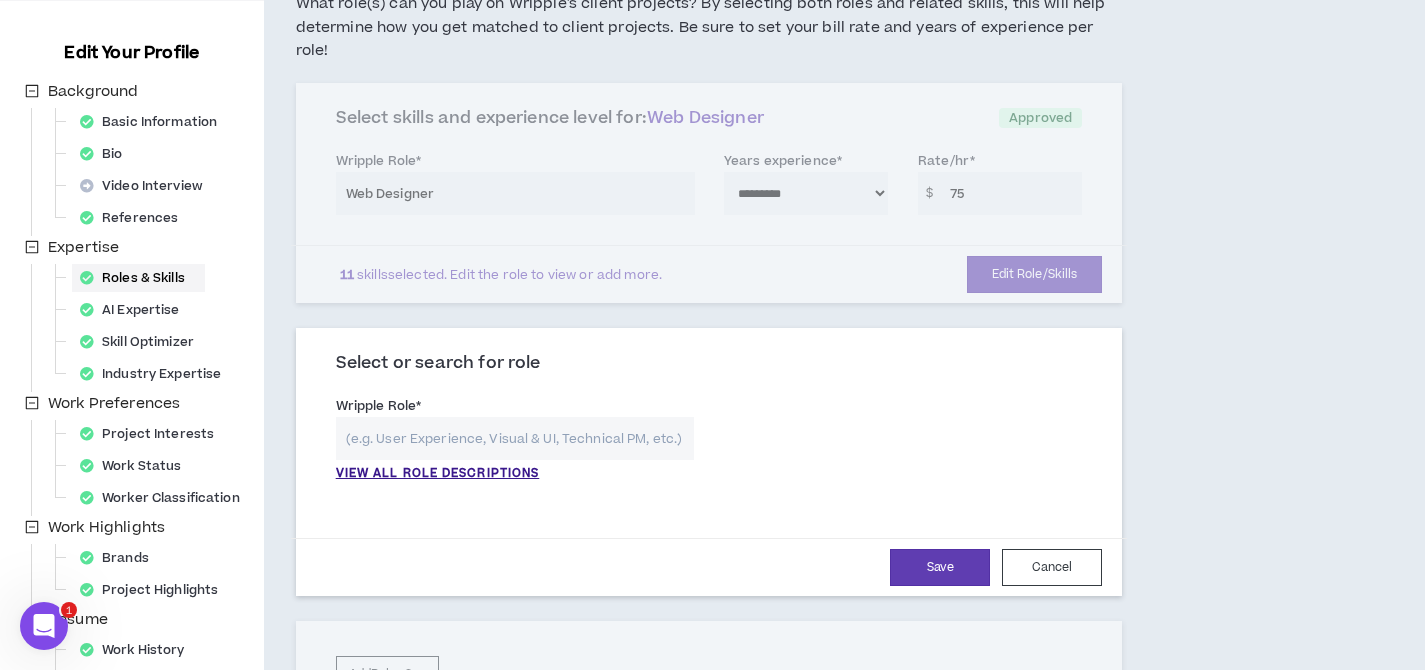 click at bounding box center (515, 438) 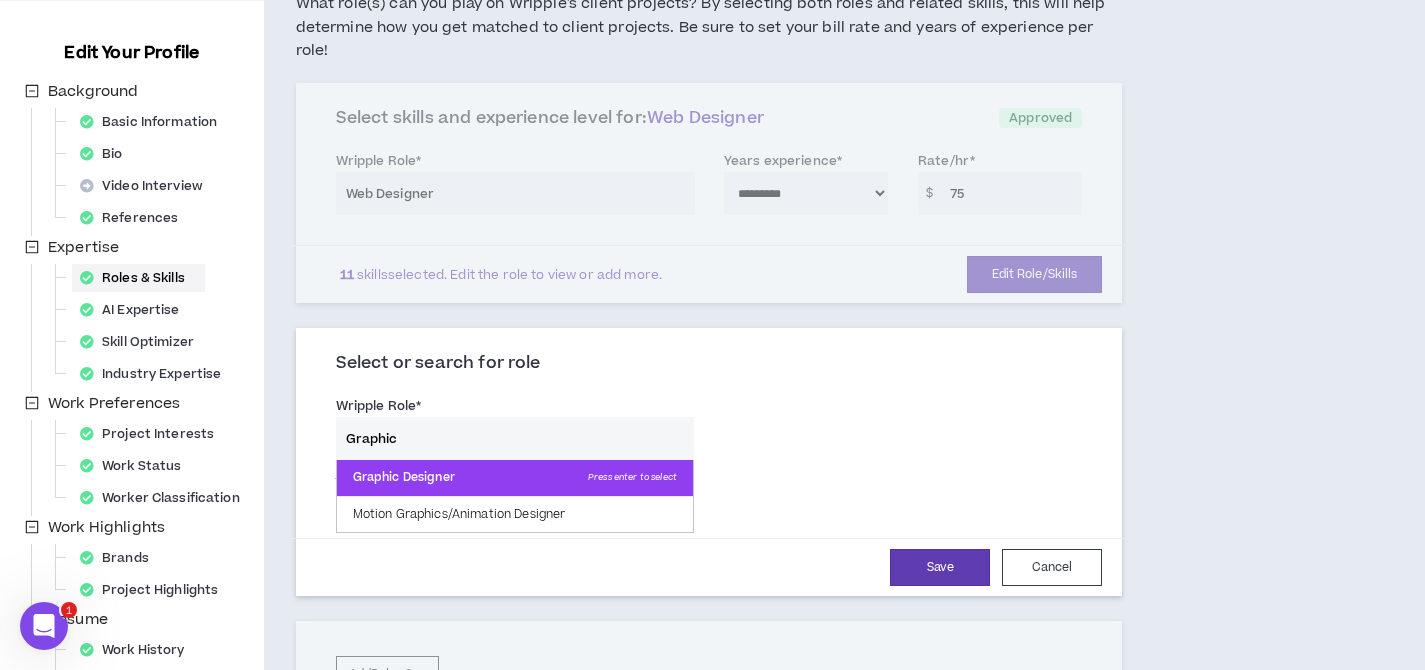 click on "Graphic Designer Press enter to select" at bounding box center (515, 478) 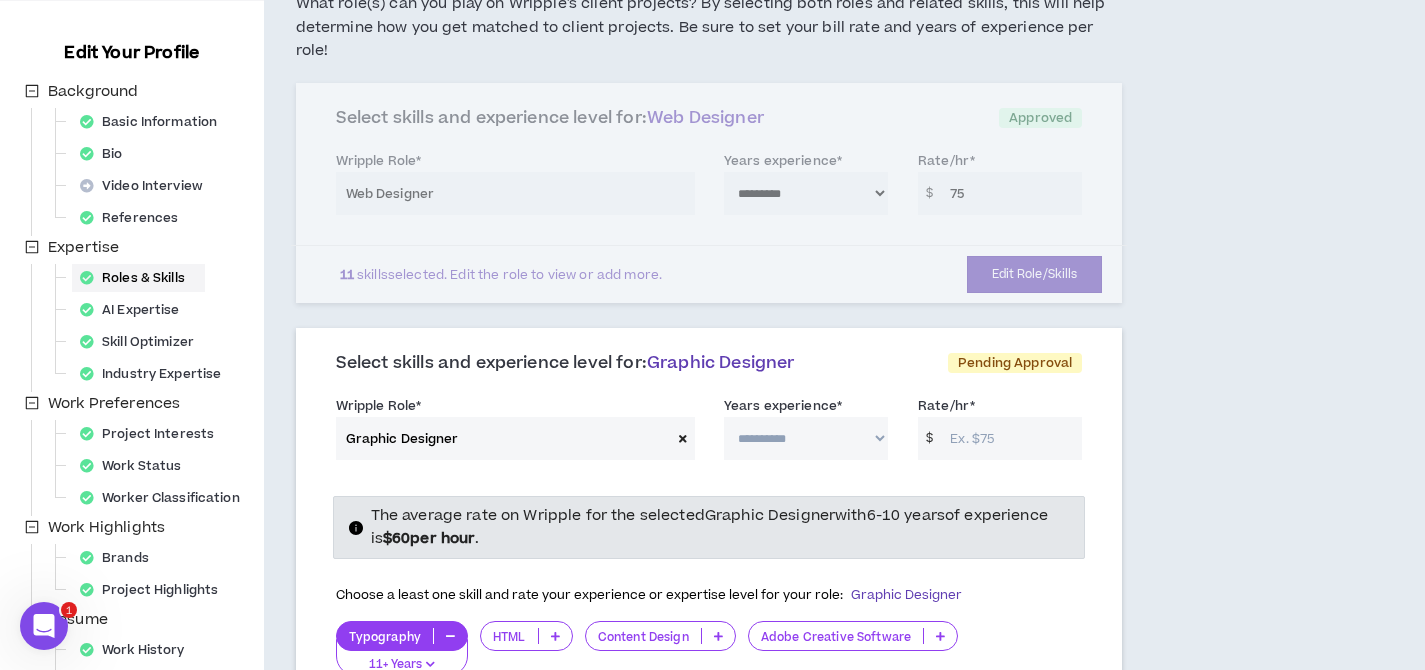click on "**********" at bounding box center (806, 438) 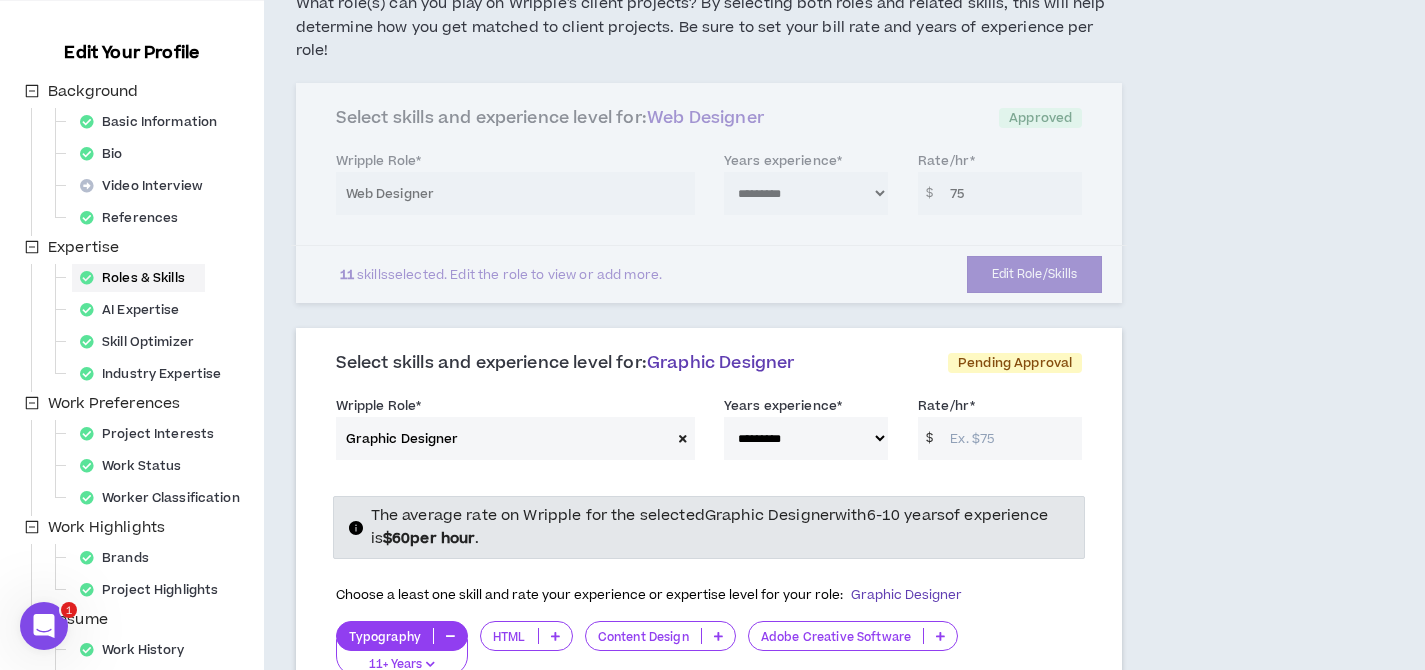 click on "Rate/hr  *" at bounding box center (1011, 438) 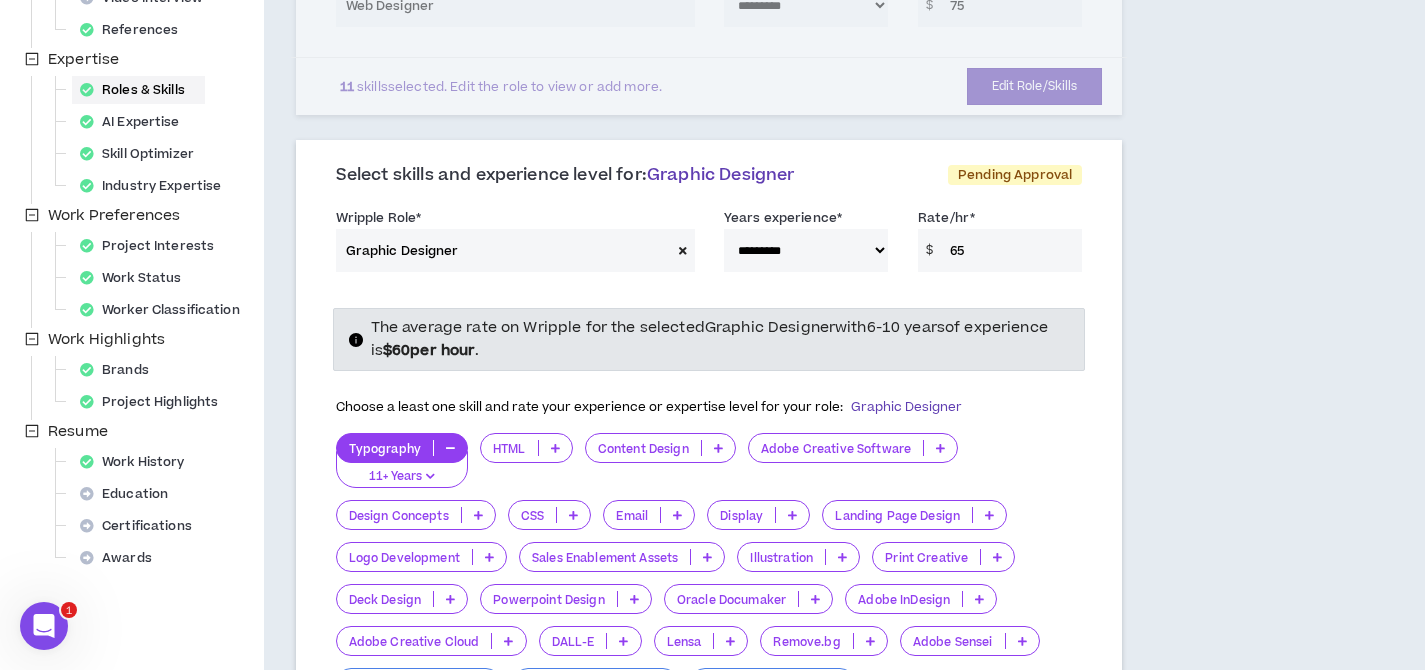 scroll, scrollTop: 387, scrollLeft: 0, axis: vertical 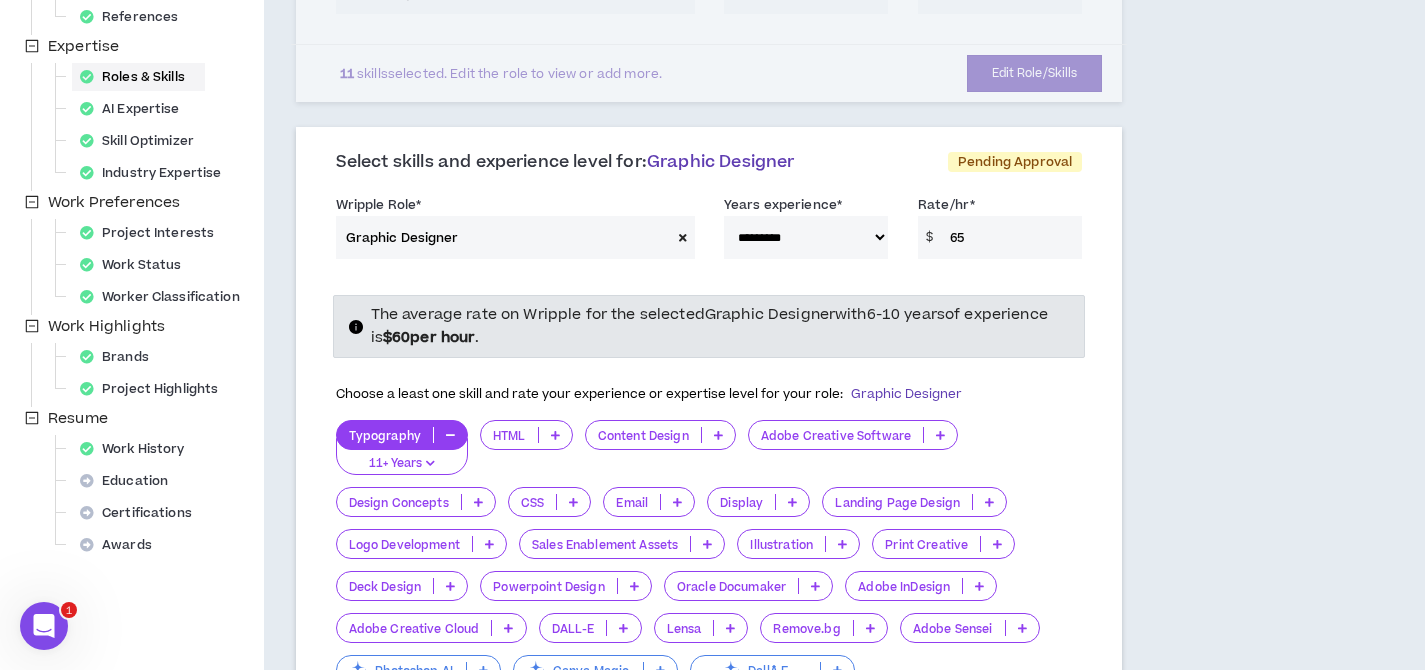 type on "65" 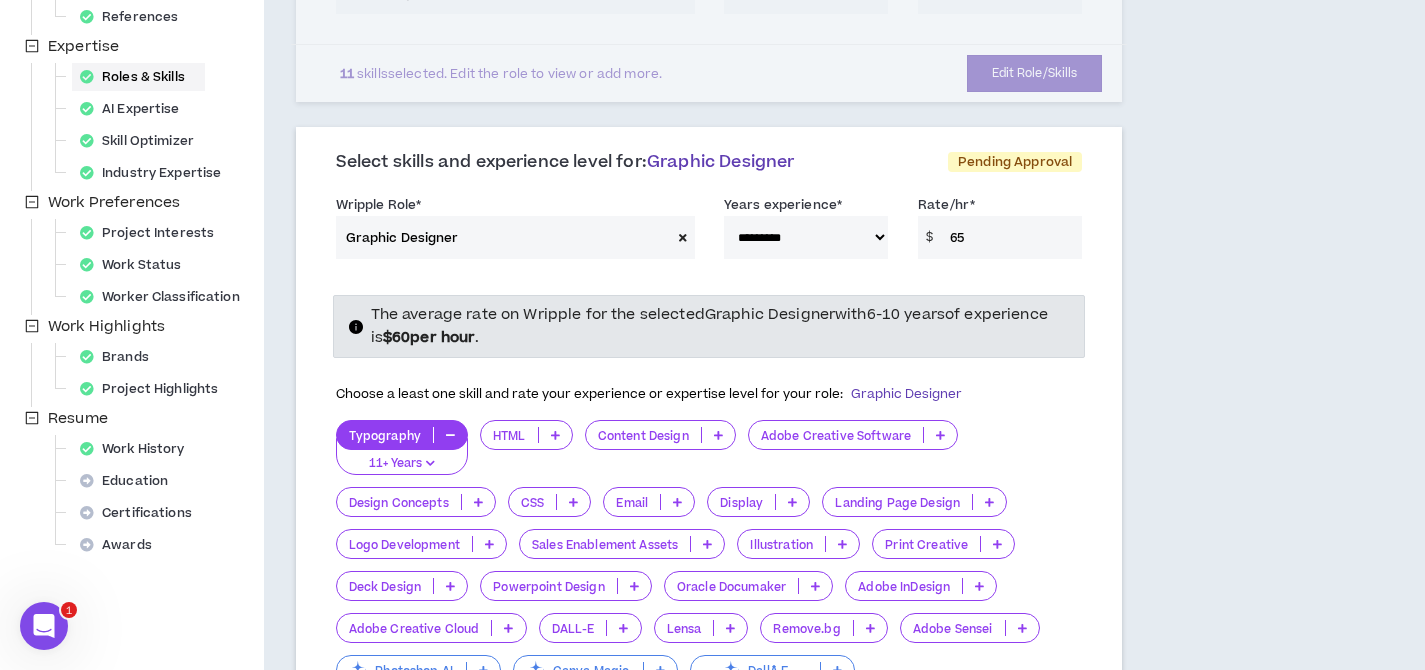 click on "Design Concepts" at bounding box center [399, 502] 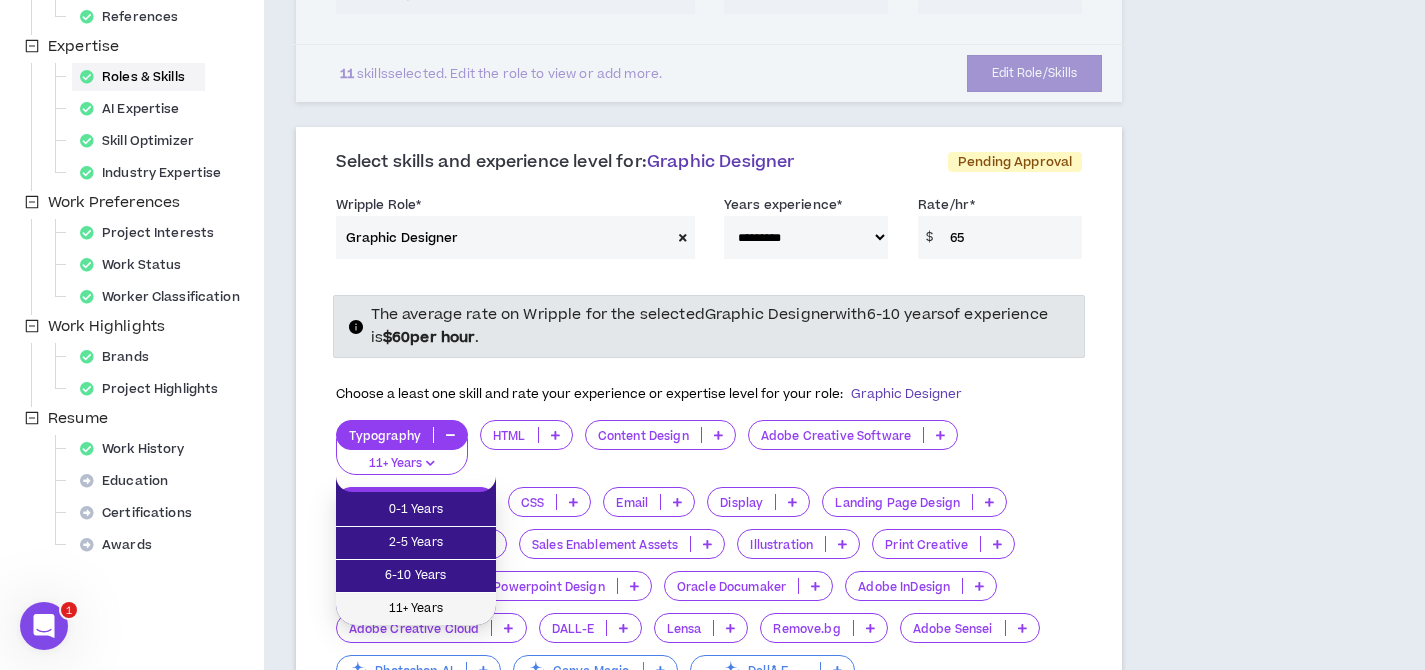 click on "11+ Years" at bounding box center (416, 609) 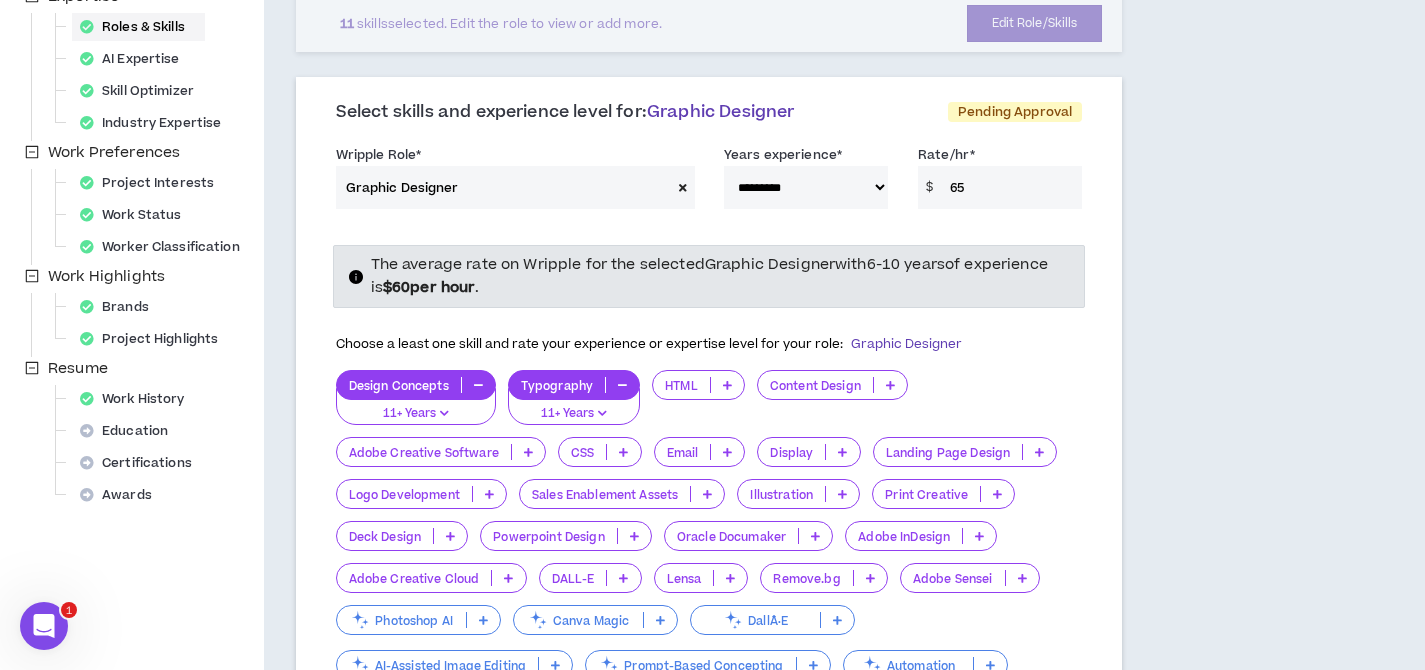 scroll, scrollTop: 452, scrollLeft: 0, axis: vertical 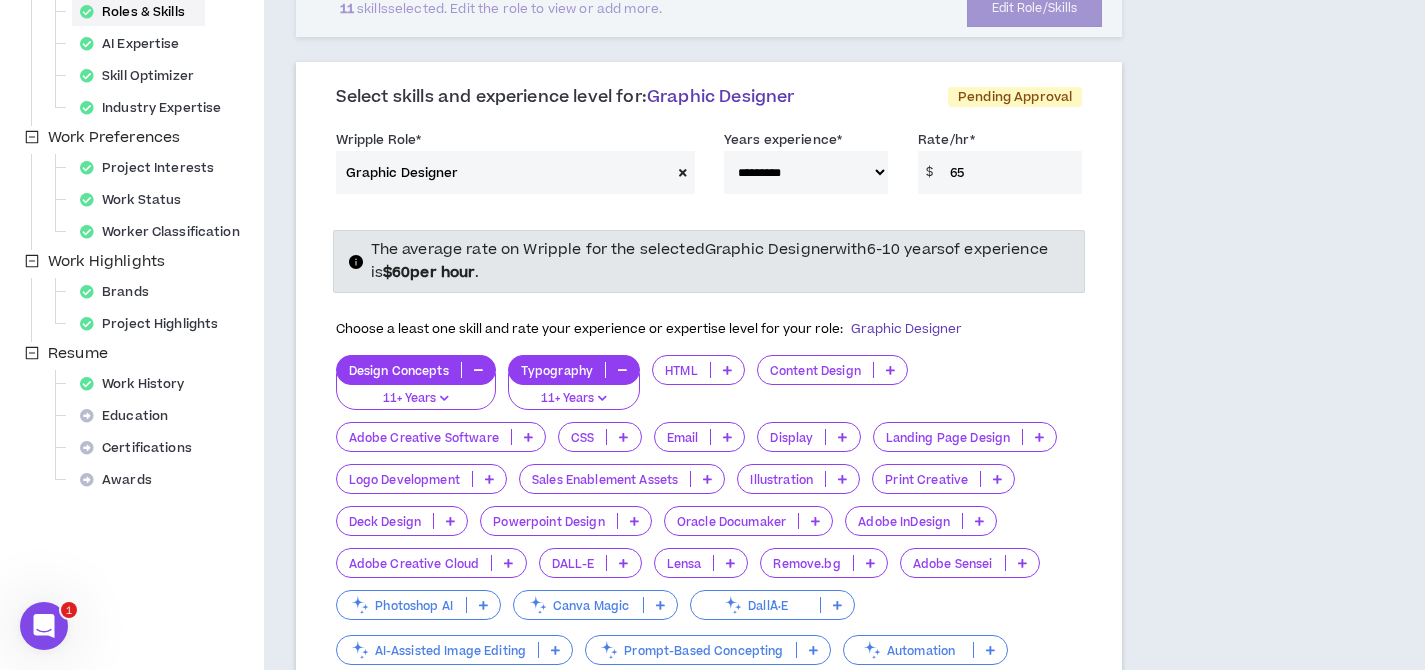 click at bounding box center (508, 563) 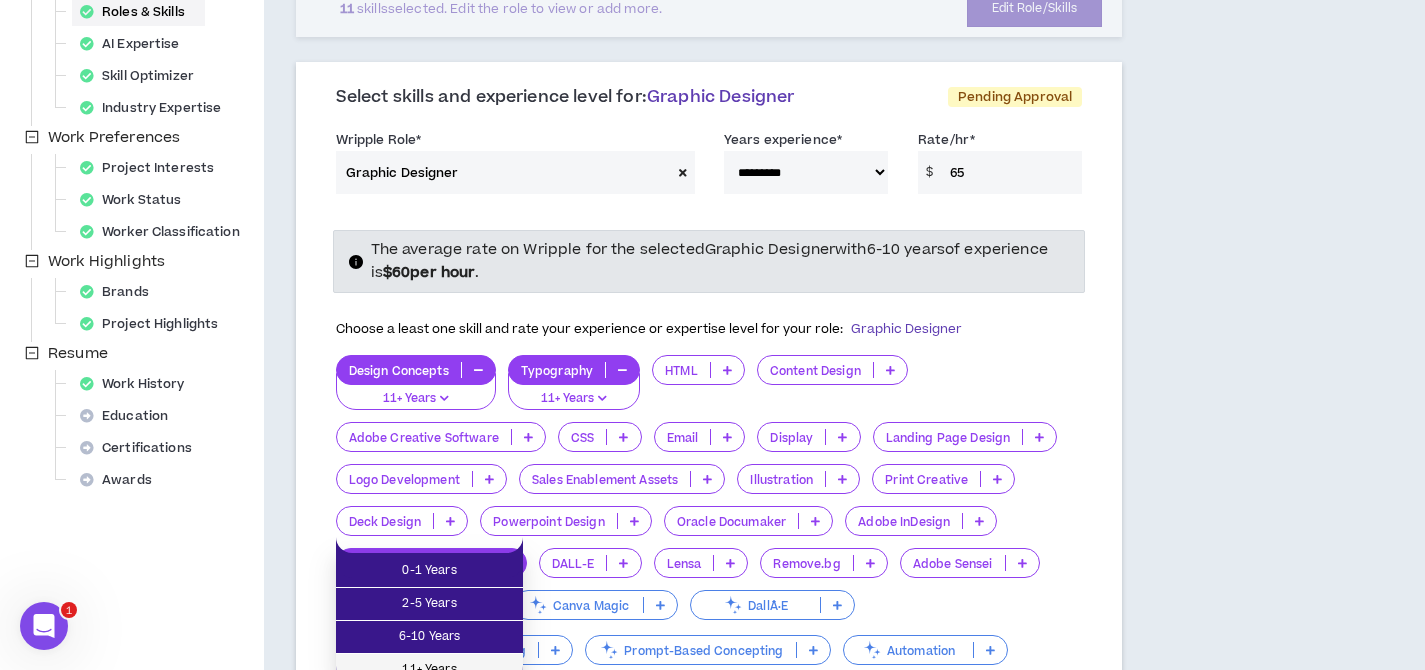click on "11+ Years" at bounding box center (429, 670) 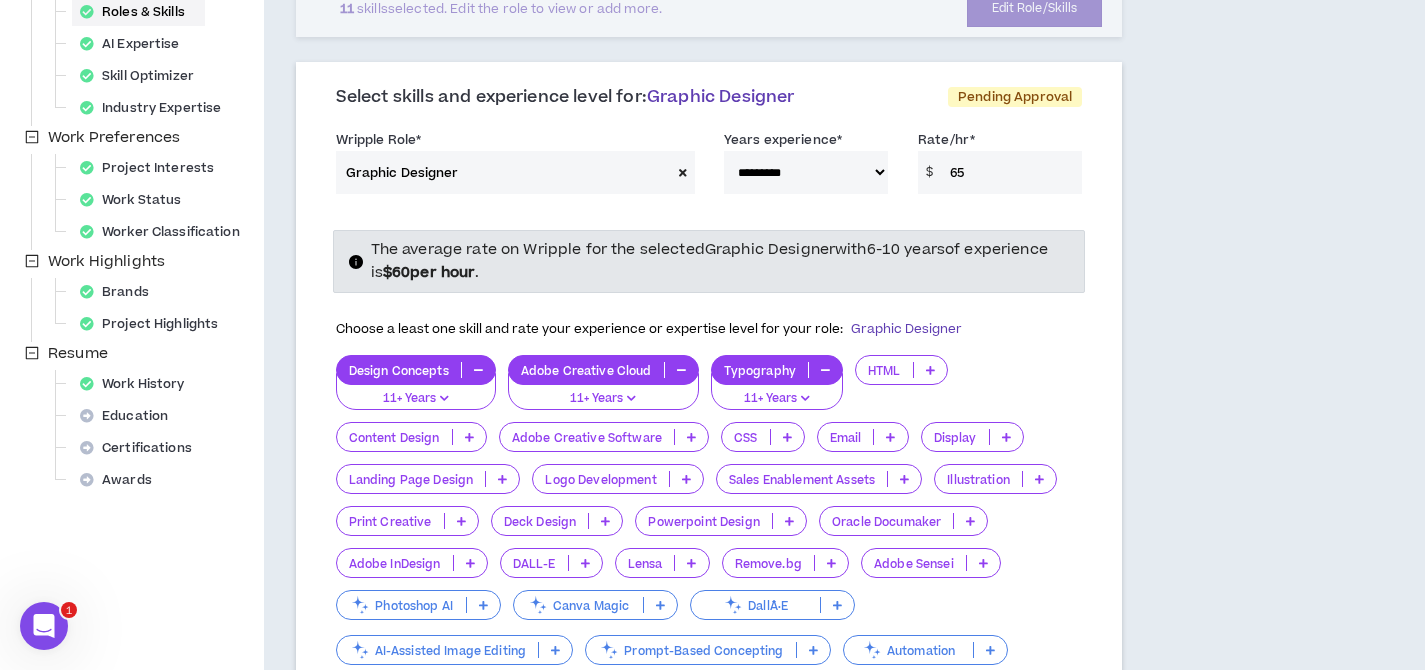 click at bounding box center [1039, 479] 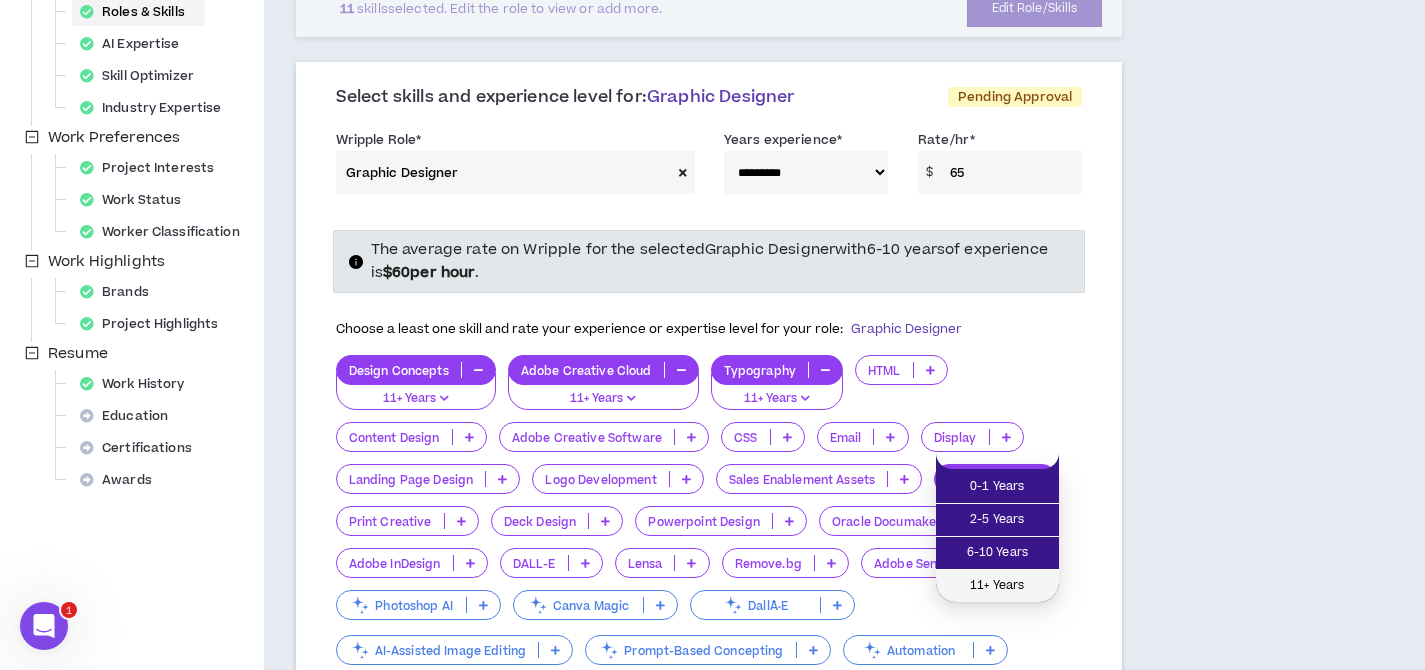 click on "11+ Years" at bounding box center [997, 586] 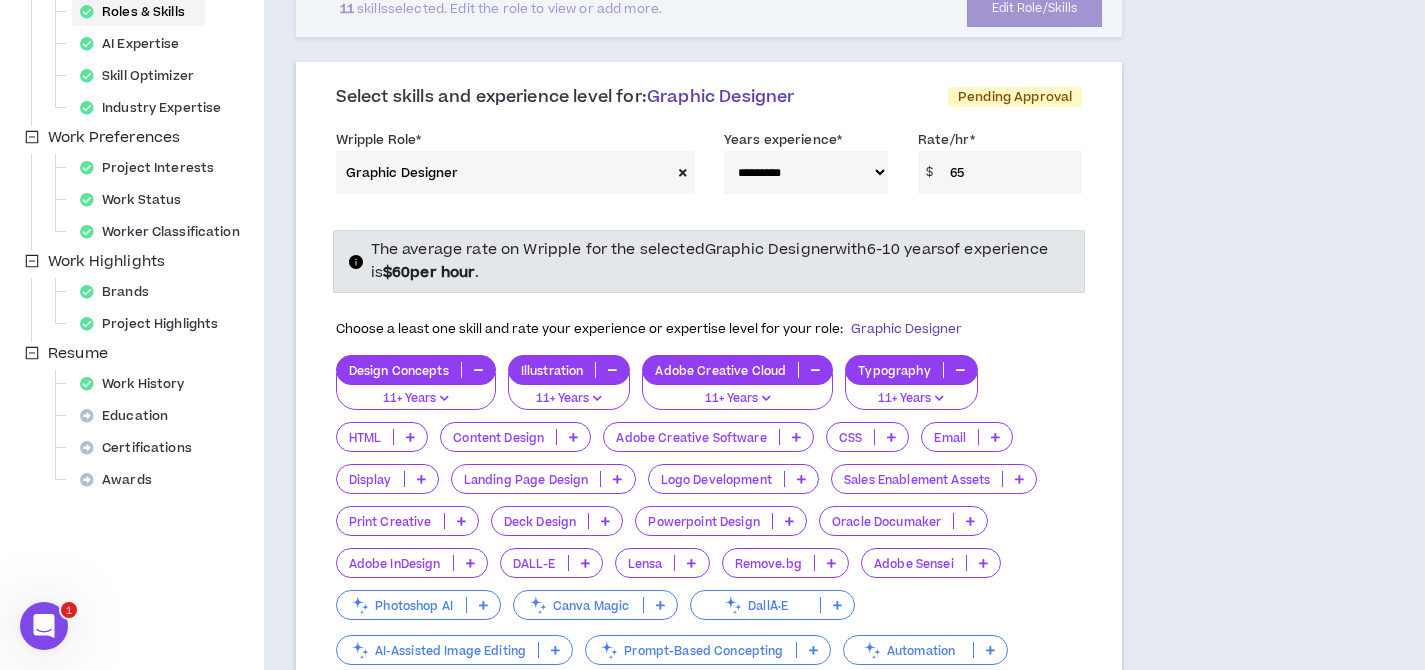 click at bounding box center [789, 521] 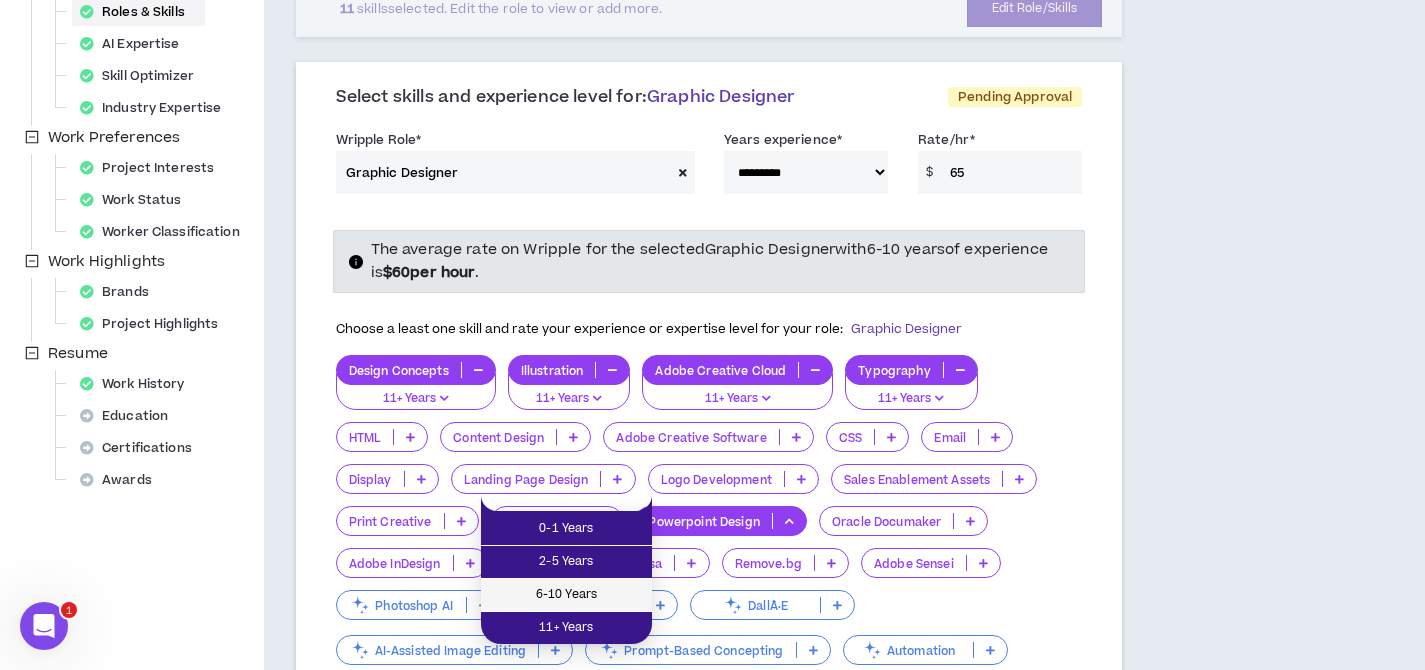 click on "6-10 Years" at bounding box center (566, 595) 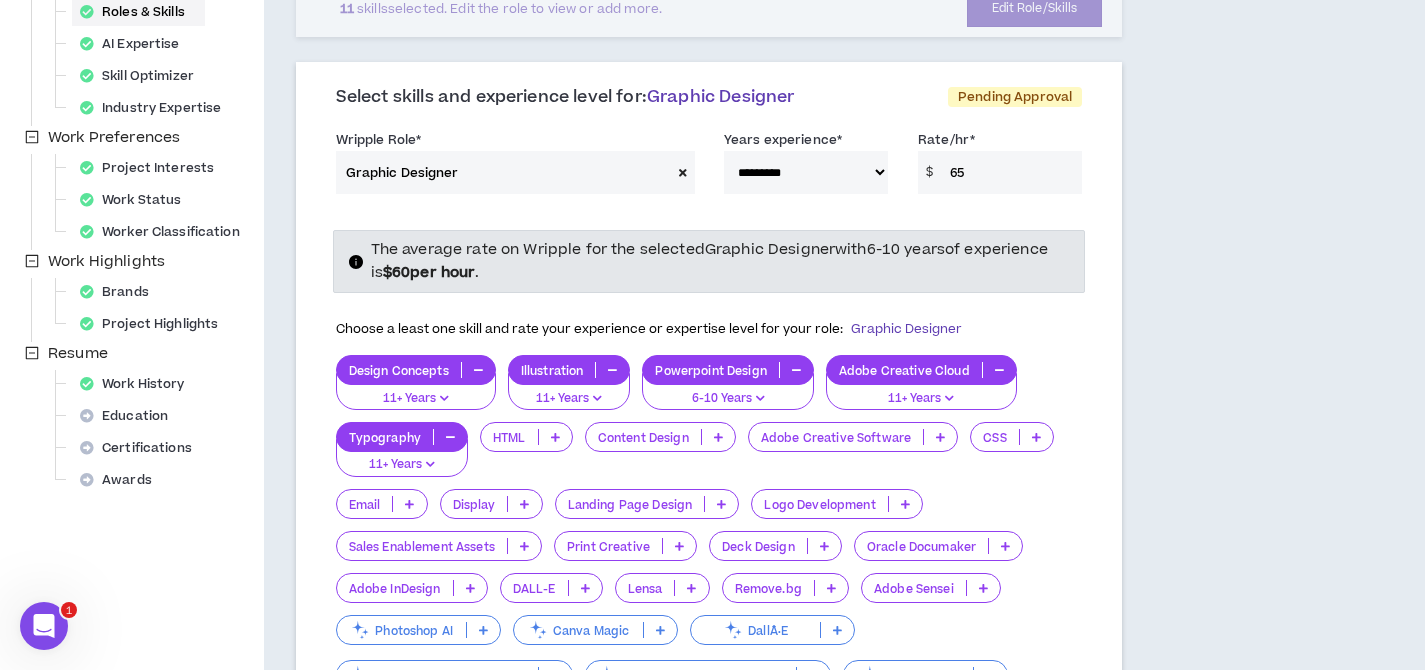 scroll, scrollTop: 885, scrollLeft: 0, axis: vertical 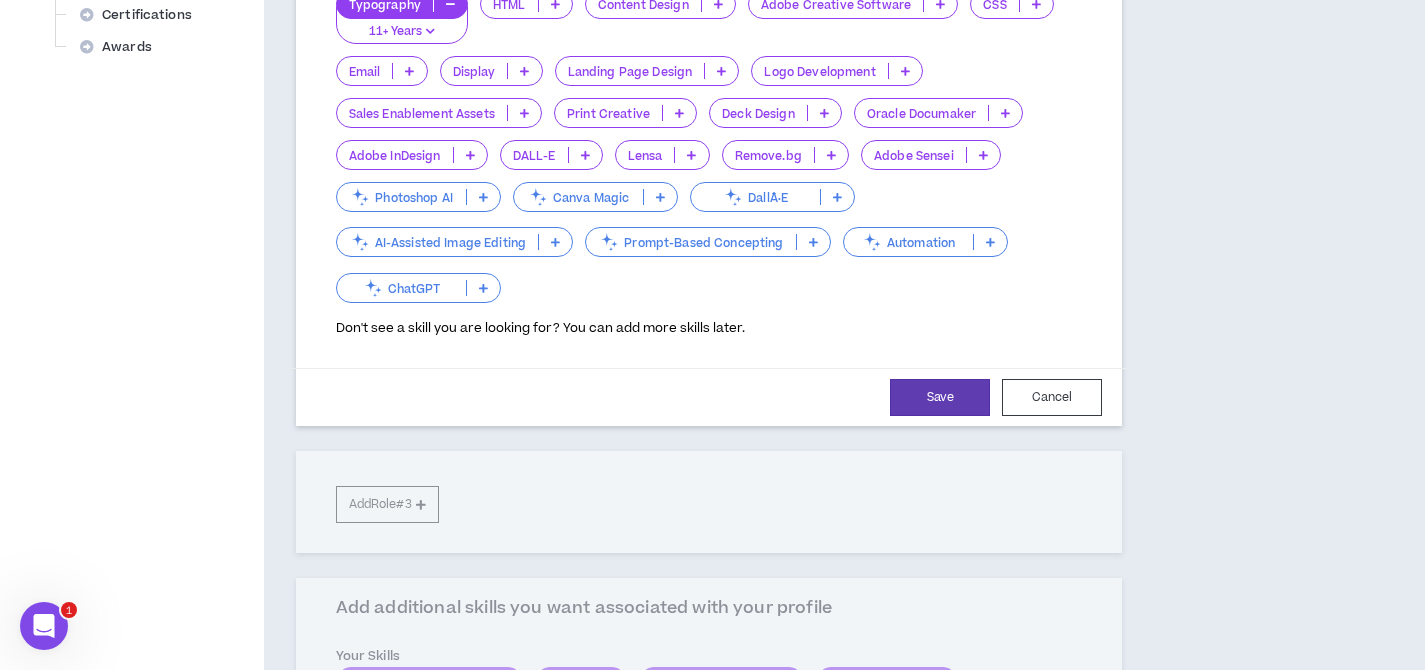 click at bounding box center [470, 155] 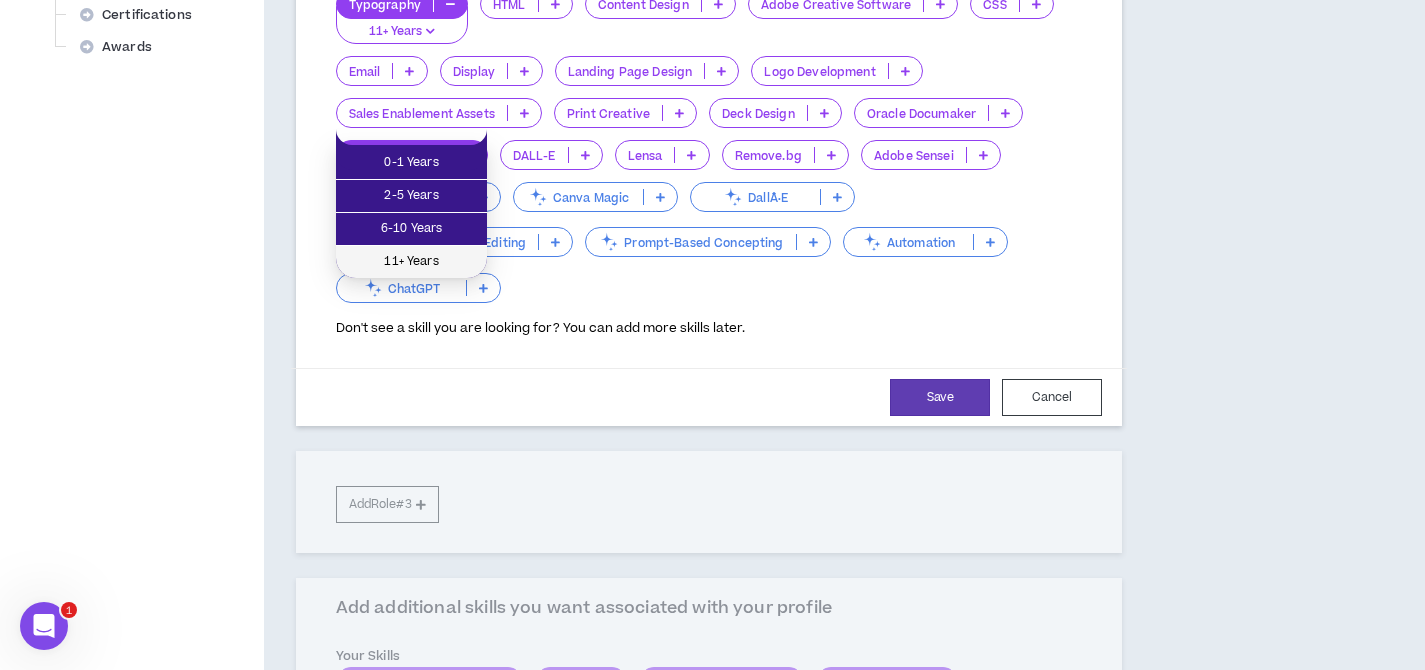 click on "11+ Years" at bounding box center [411, 262] 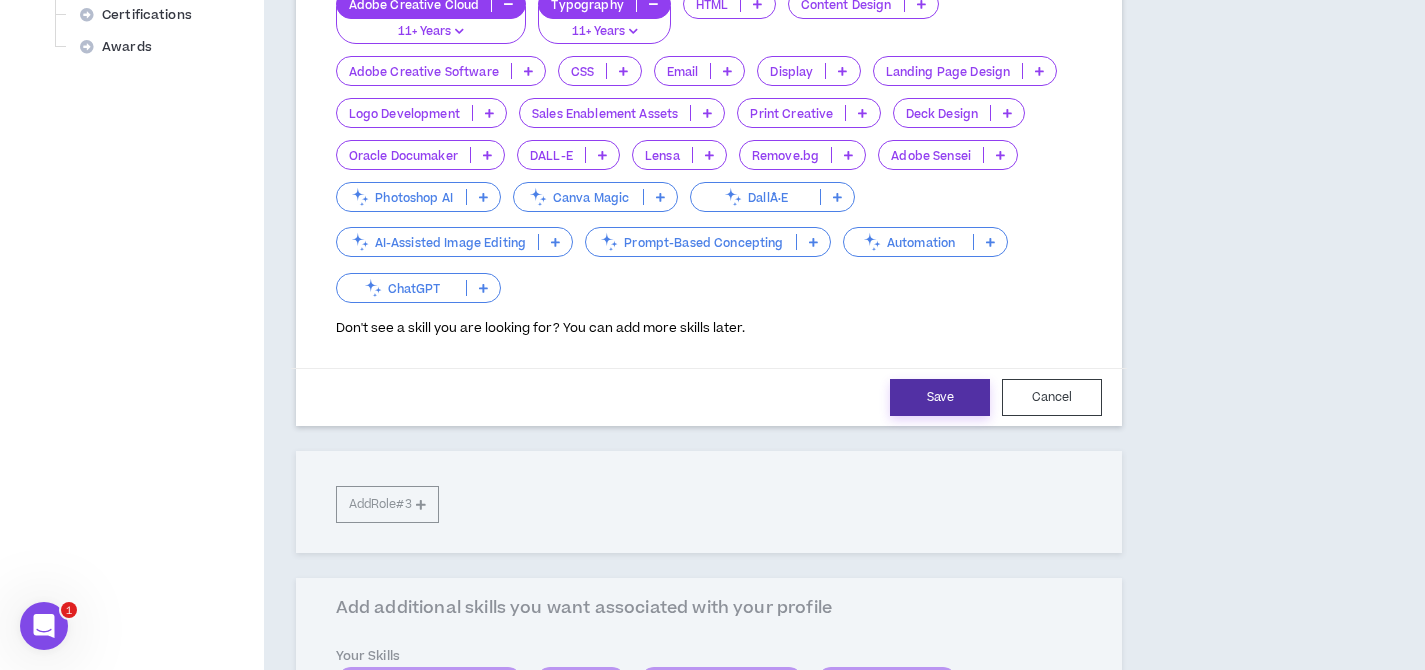 click on "Save" at bounding box center (940, 397) 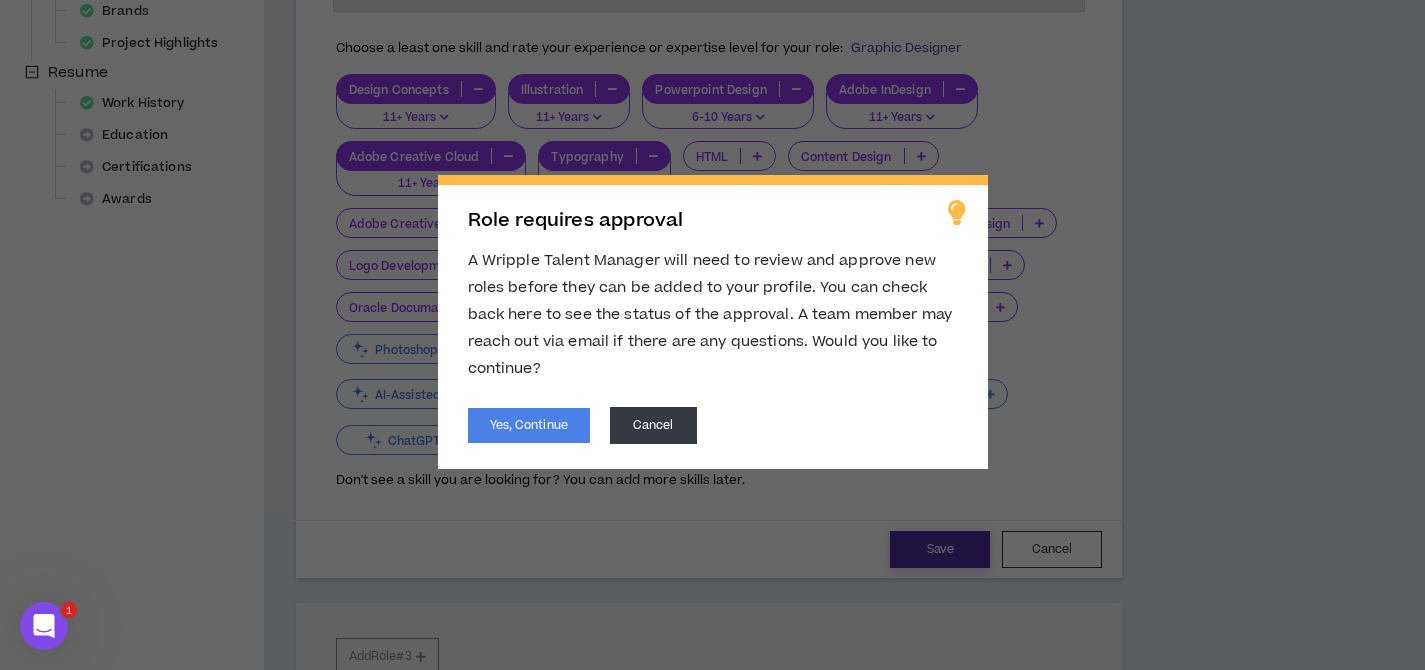 scroll, scrollTop: 729, scrollLeft: 0, axis: vertical 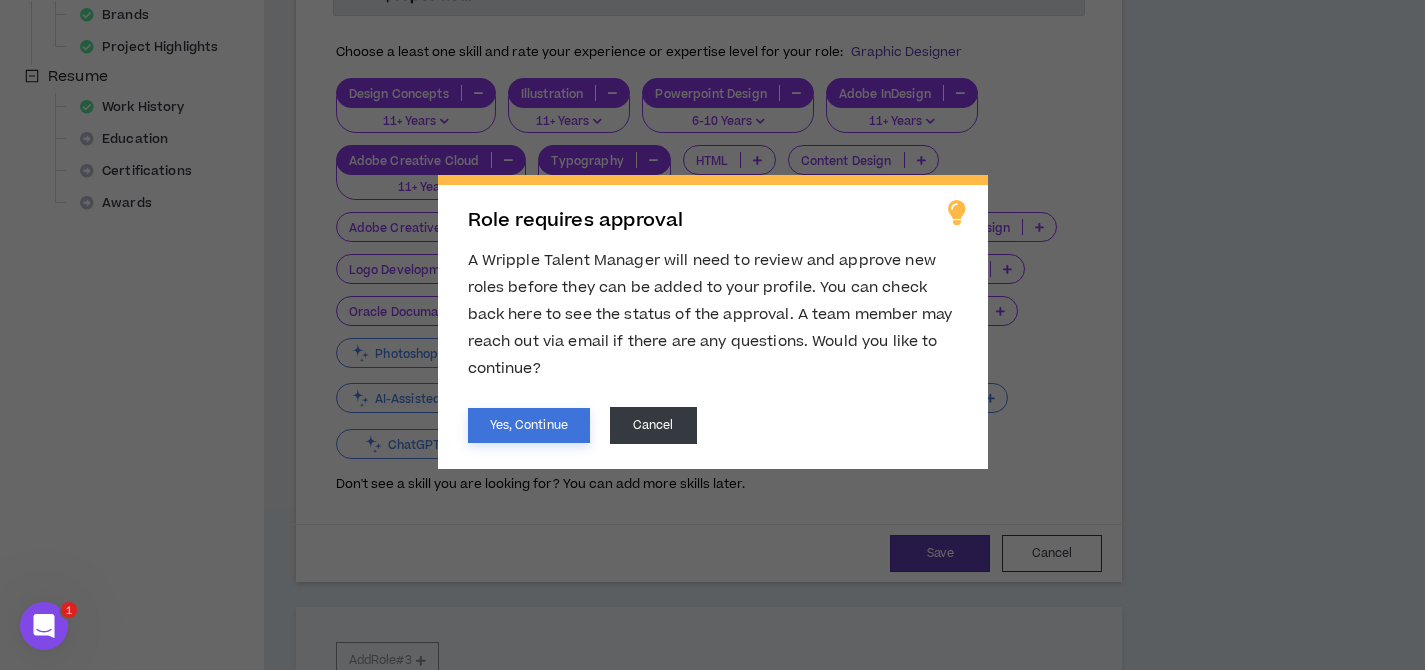 click on "Yes, Continue" at bounding box center (529, 425) 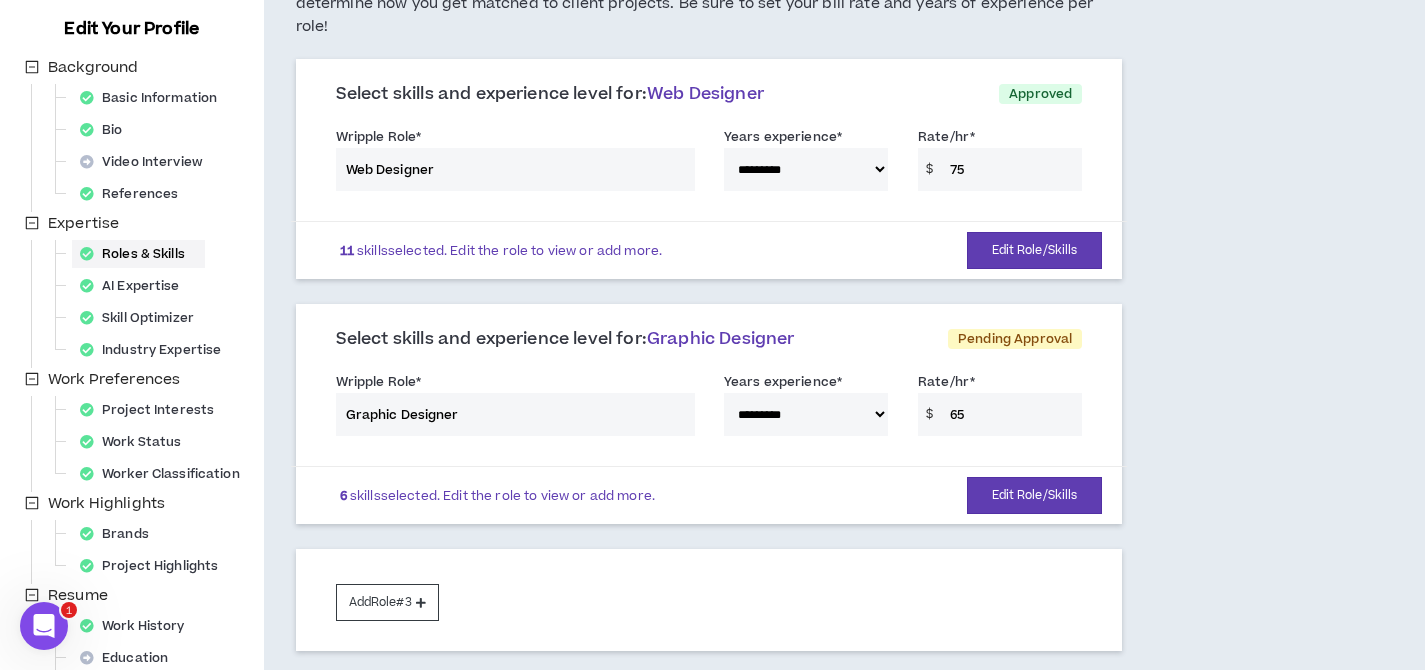 scroll, scrollTop: 0, scrollLeft: 0, axis: both 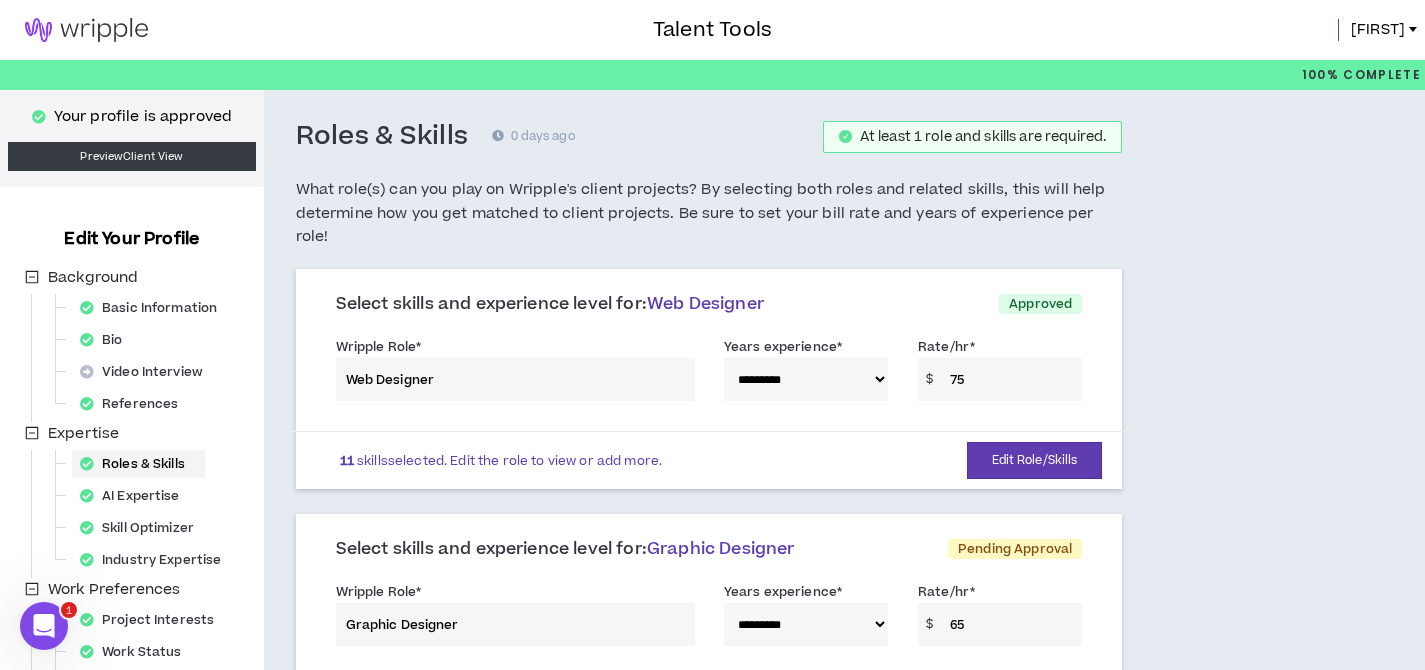 click at bounding box center (86, 30) 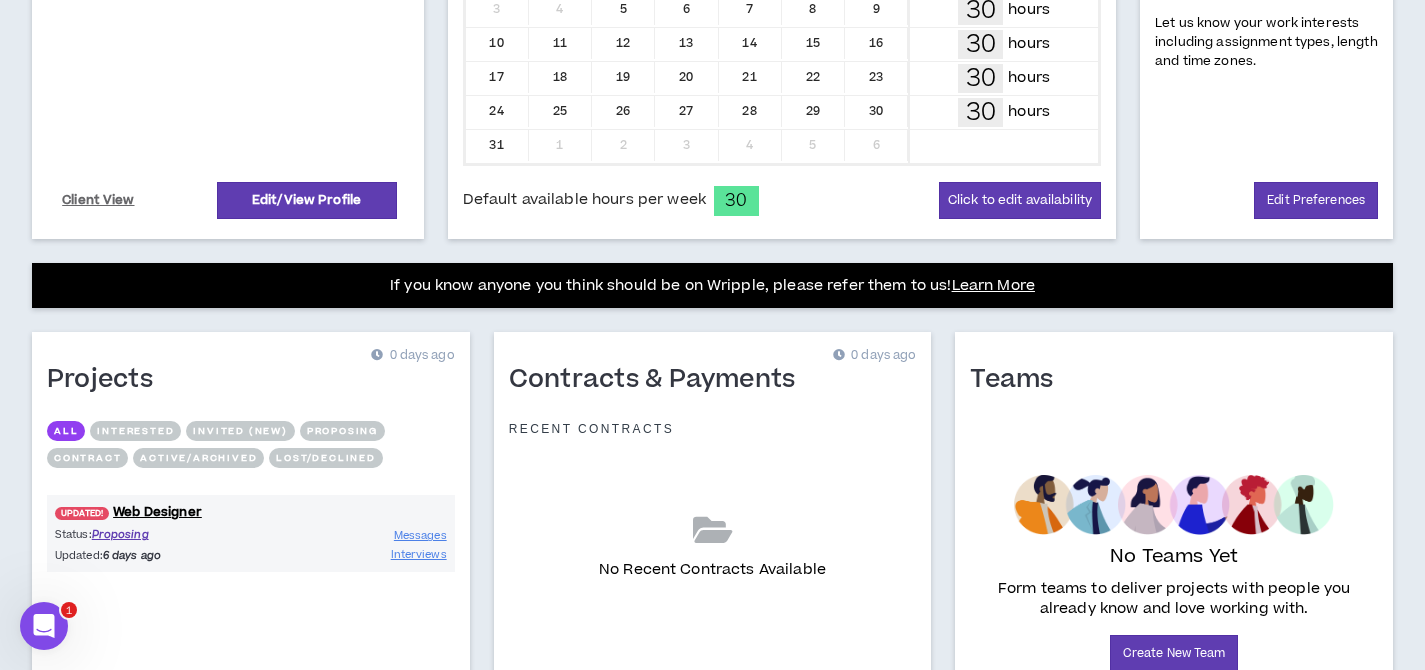 scroll, scrollTop: 714, scrollLeft: 0, axis: vertical 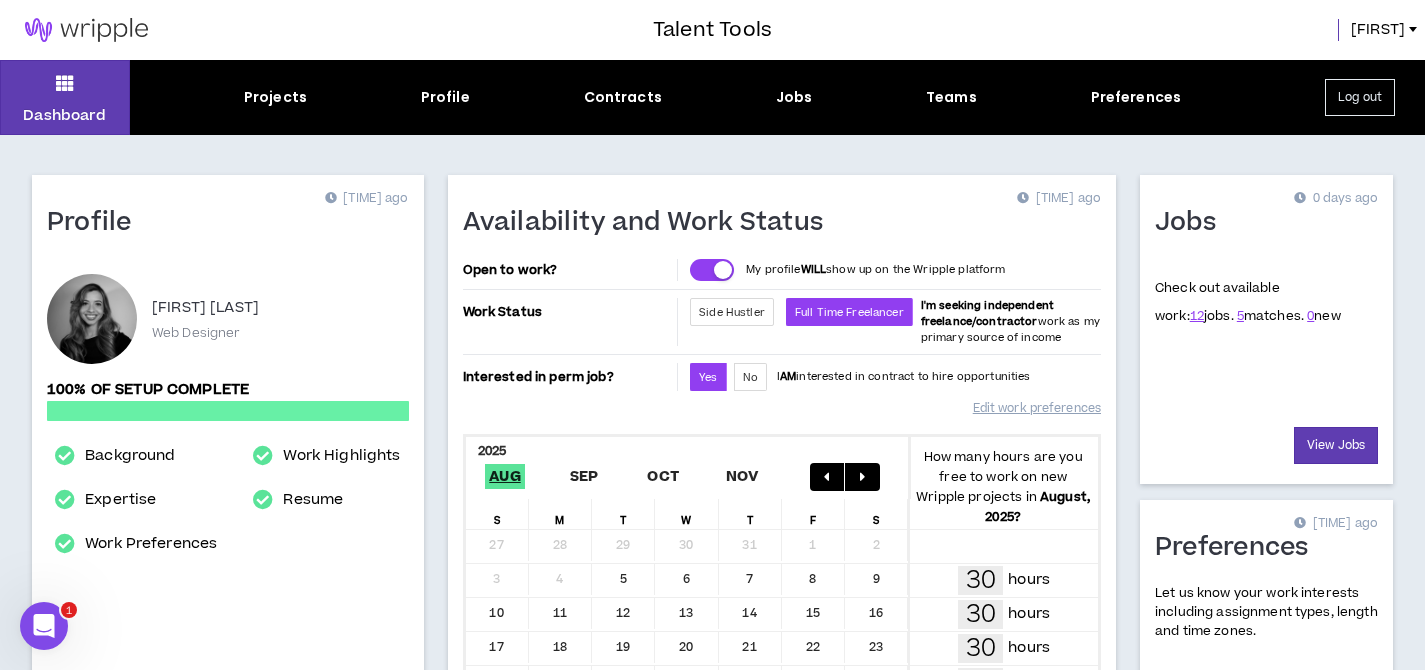 click on "Talent Tools" at bounding box center [712, 30] 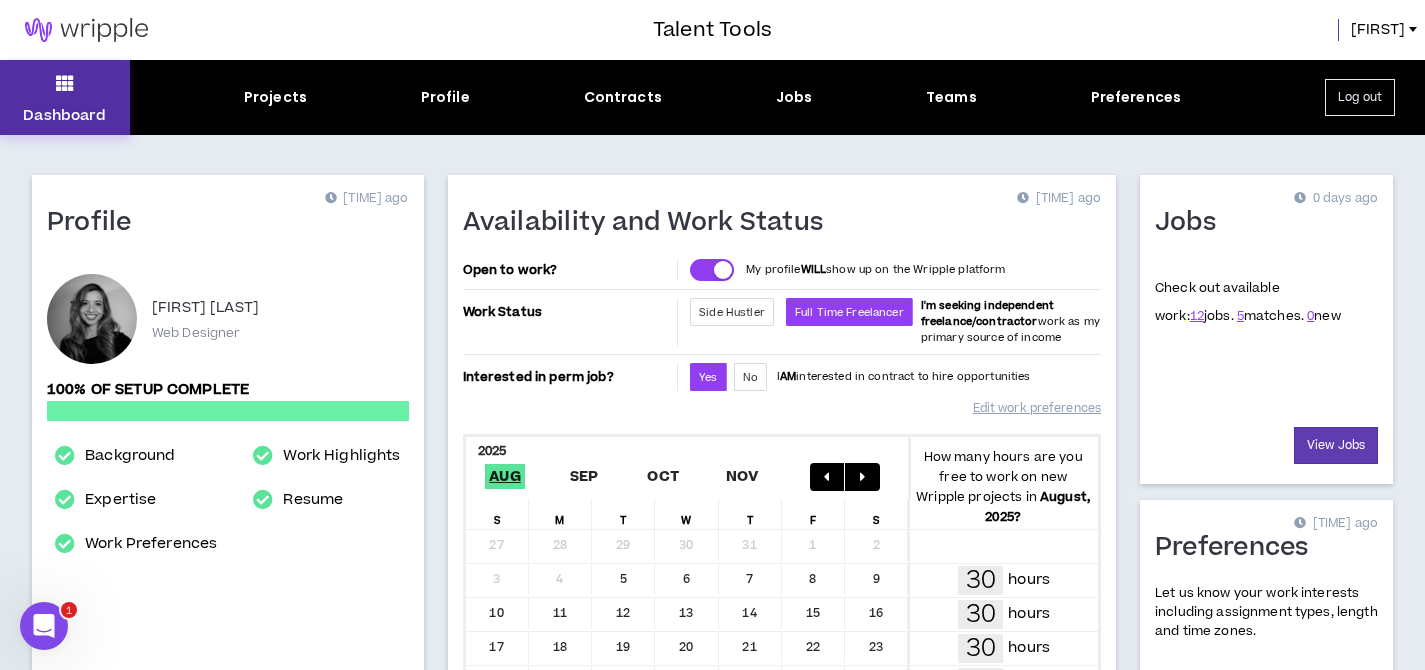 click on "Dashboard" at bounding box center (65, 97) 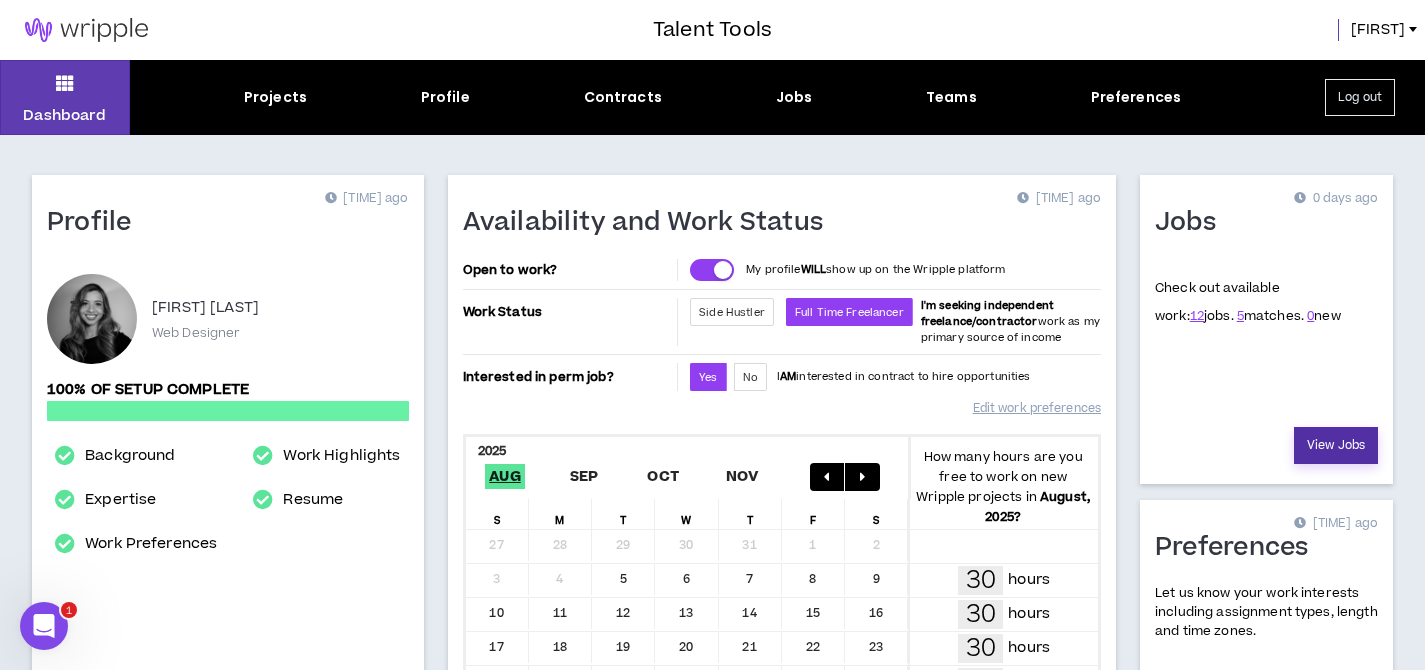 click on "View Jobs" at bounding box center [1336, 445] 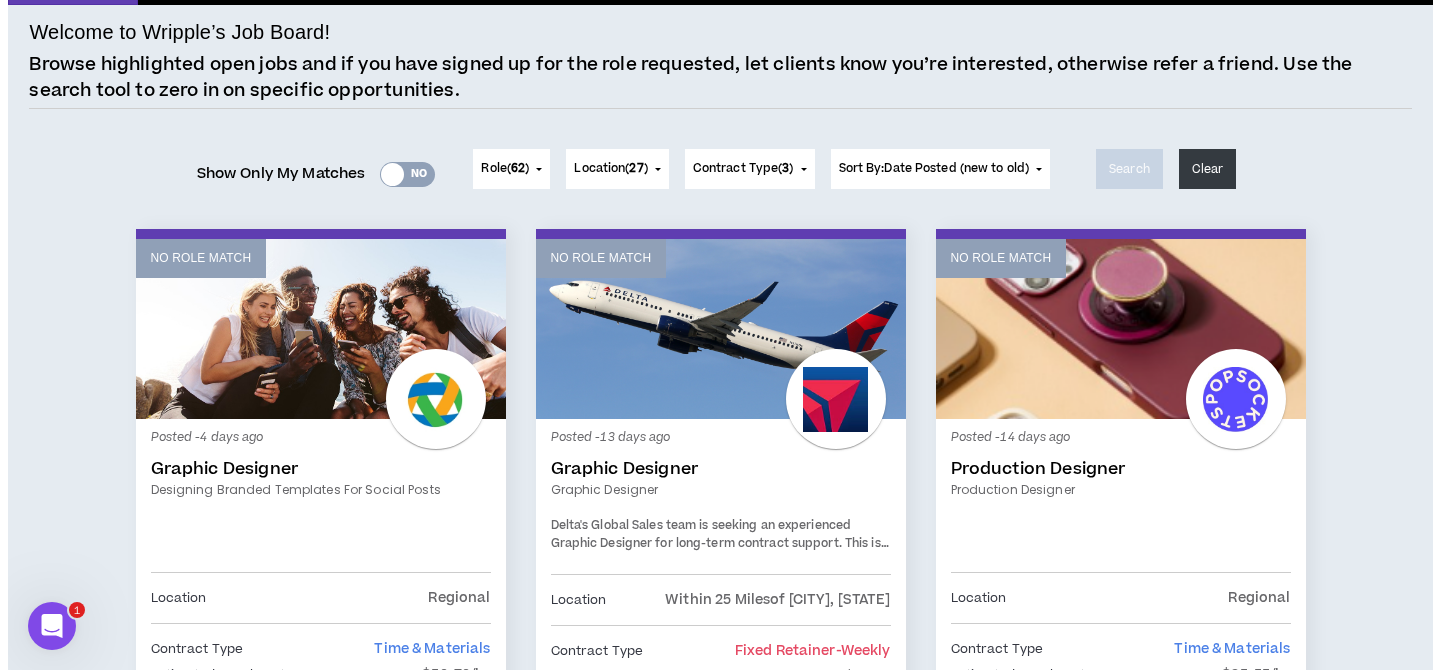 scroll, scrollTop: 0, scrollLeft: 0, axis: both 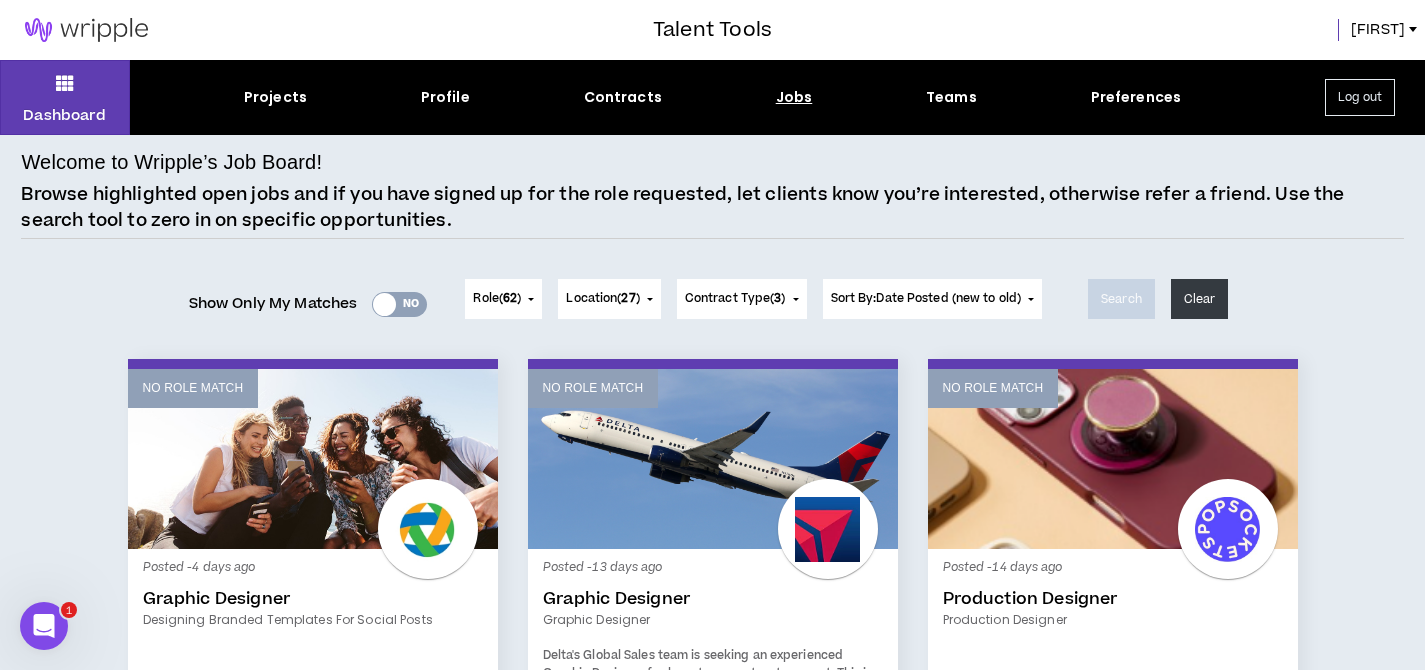 click on "Yes No" at bounding box center (399, 304) 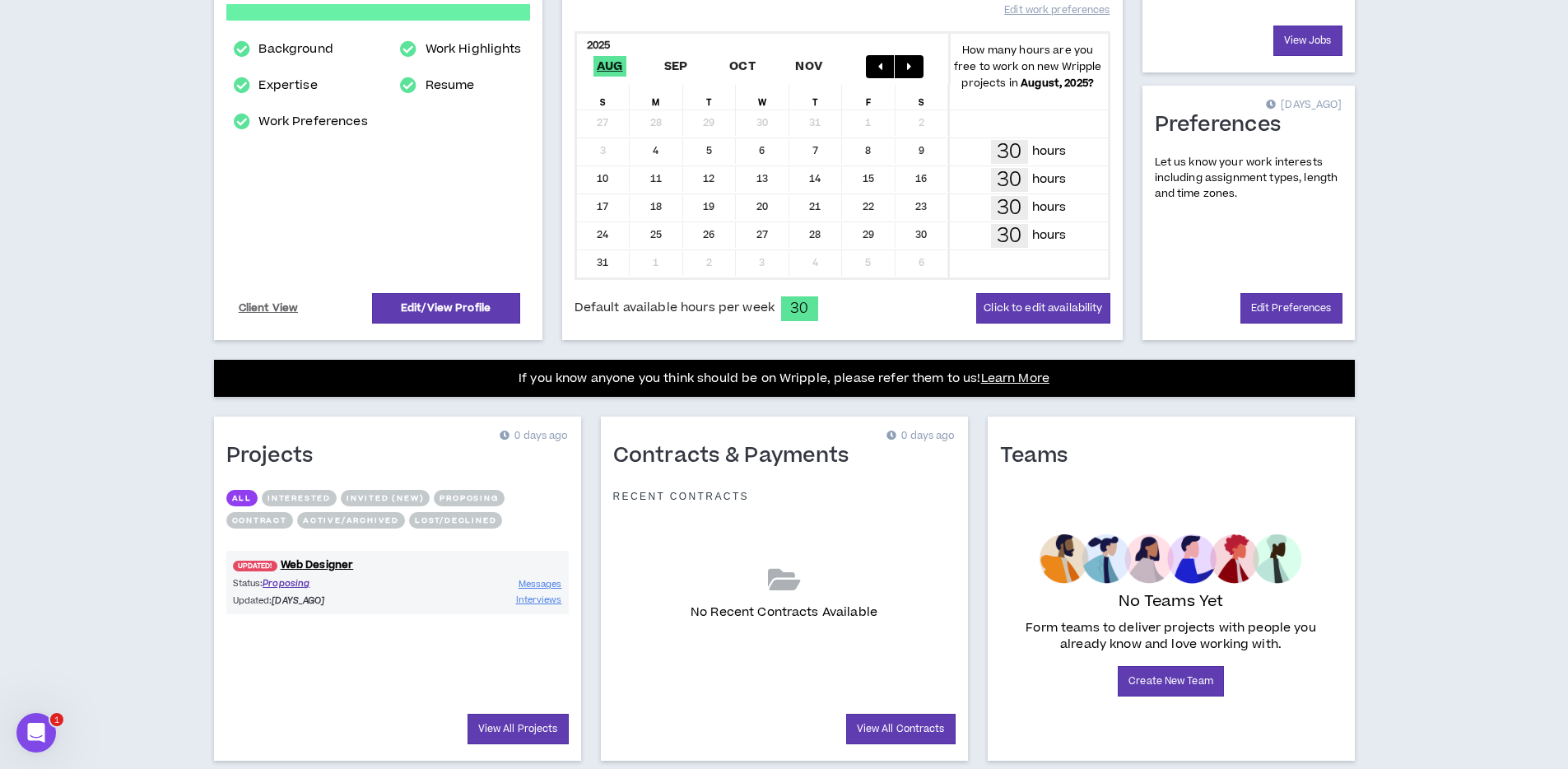 scroll, scrollTop: 0, scrollLeft: 0, axis: both 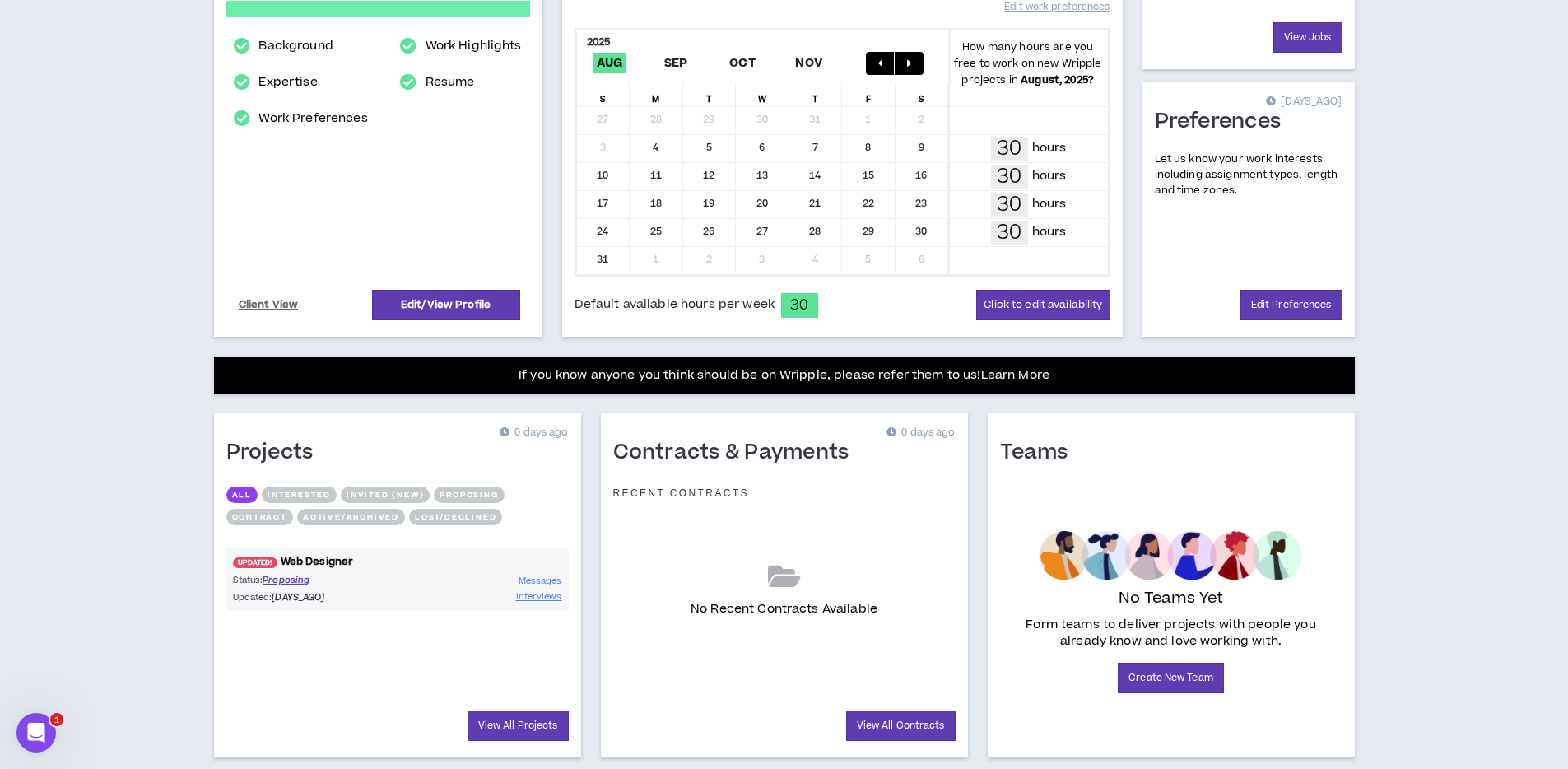 click on "UPDATED! Web Designer" at bounding box center (398, 562) 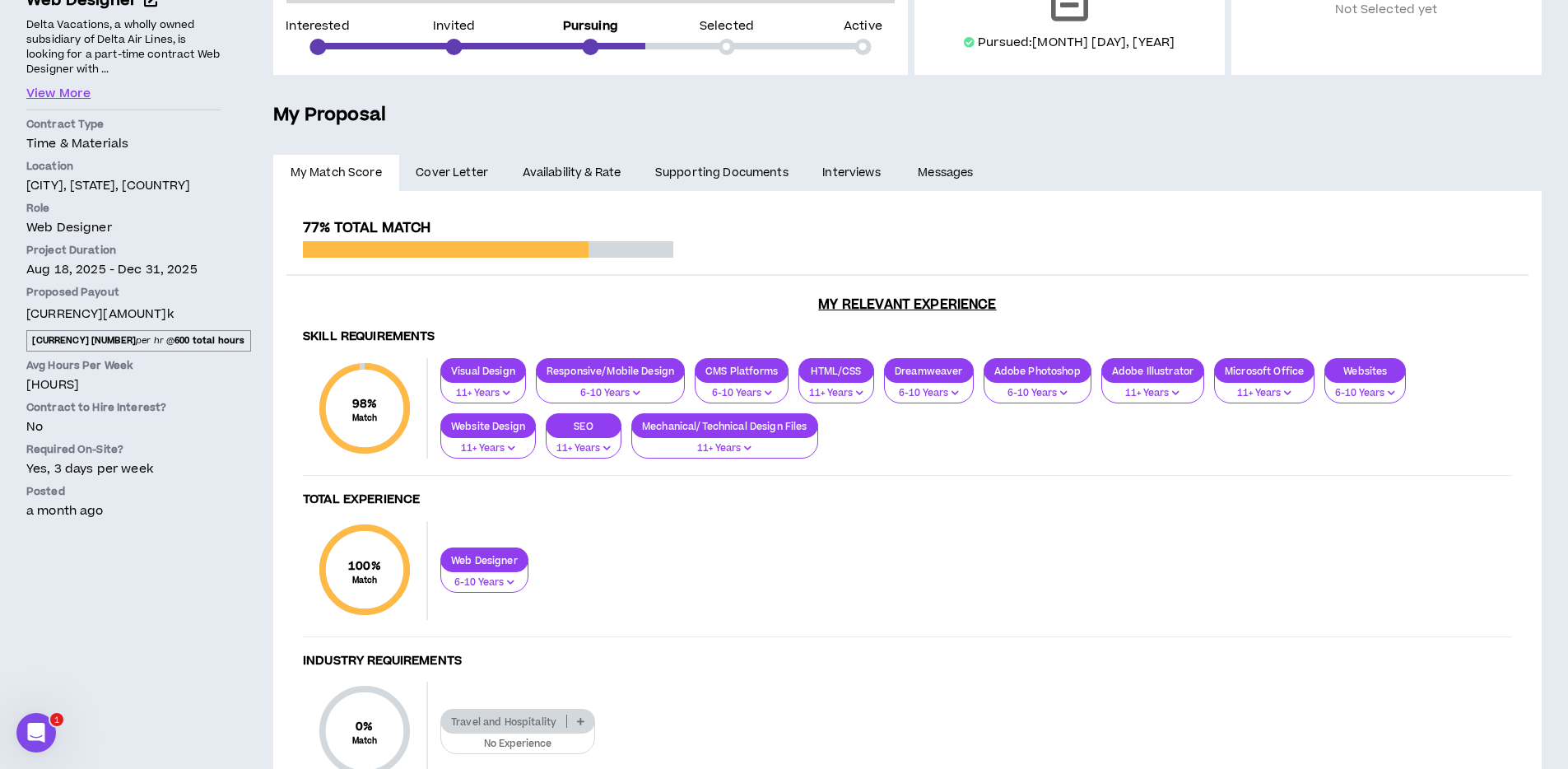 scroll, scrollTop: 248, scrollLeft: 0, axis: vertical 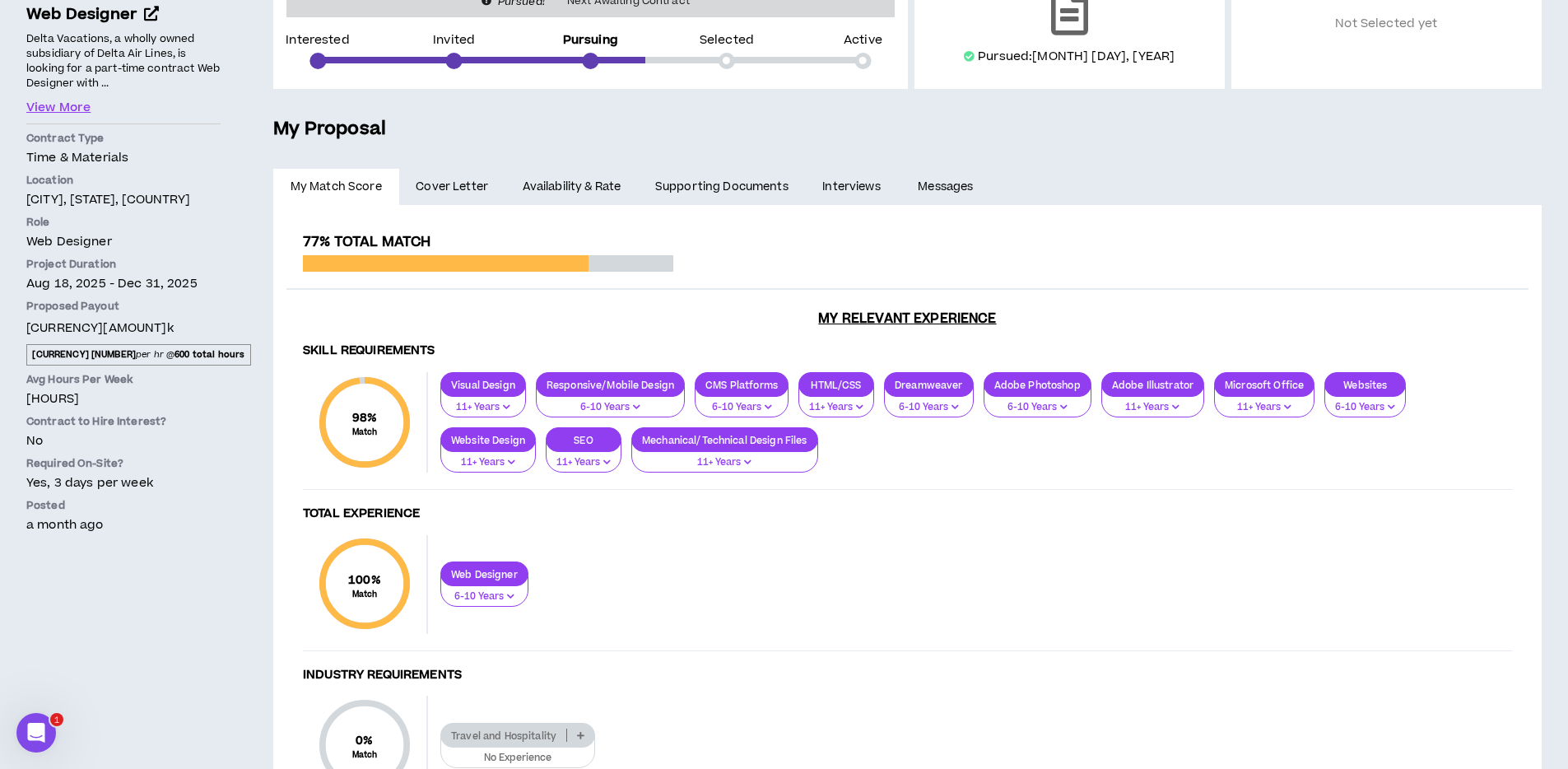 click on "Cover Letter" at bounding box center [452, 187] 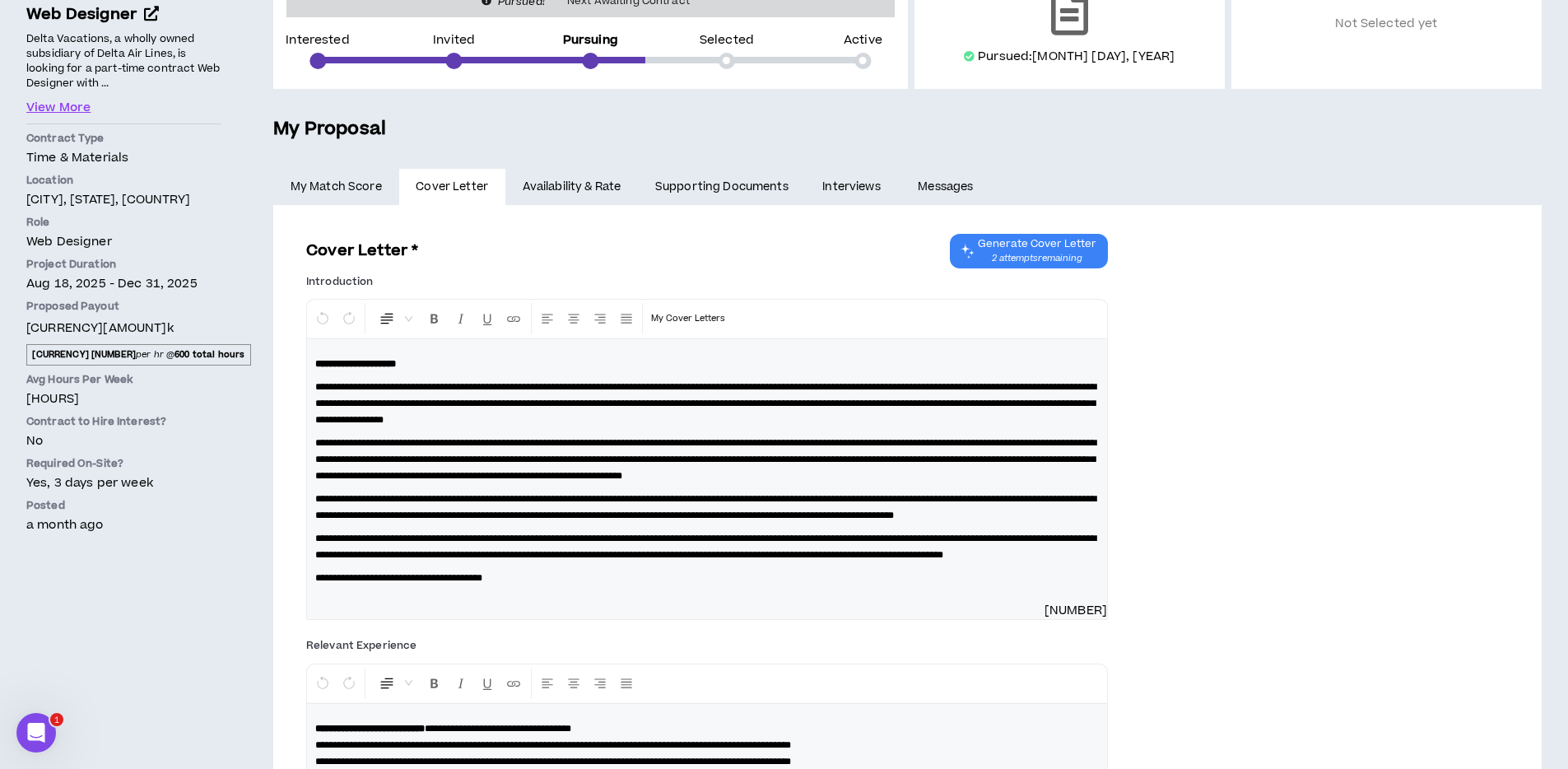 scroll, scrollTop: 0, scrollLeft: 0, axis: both 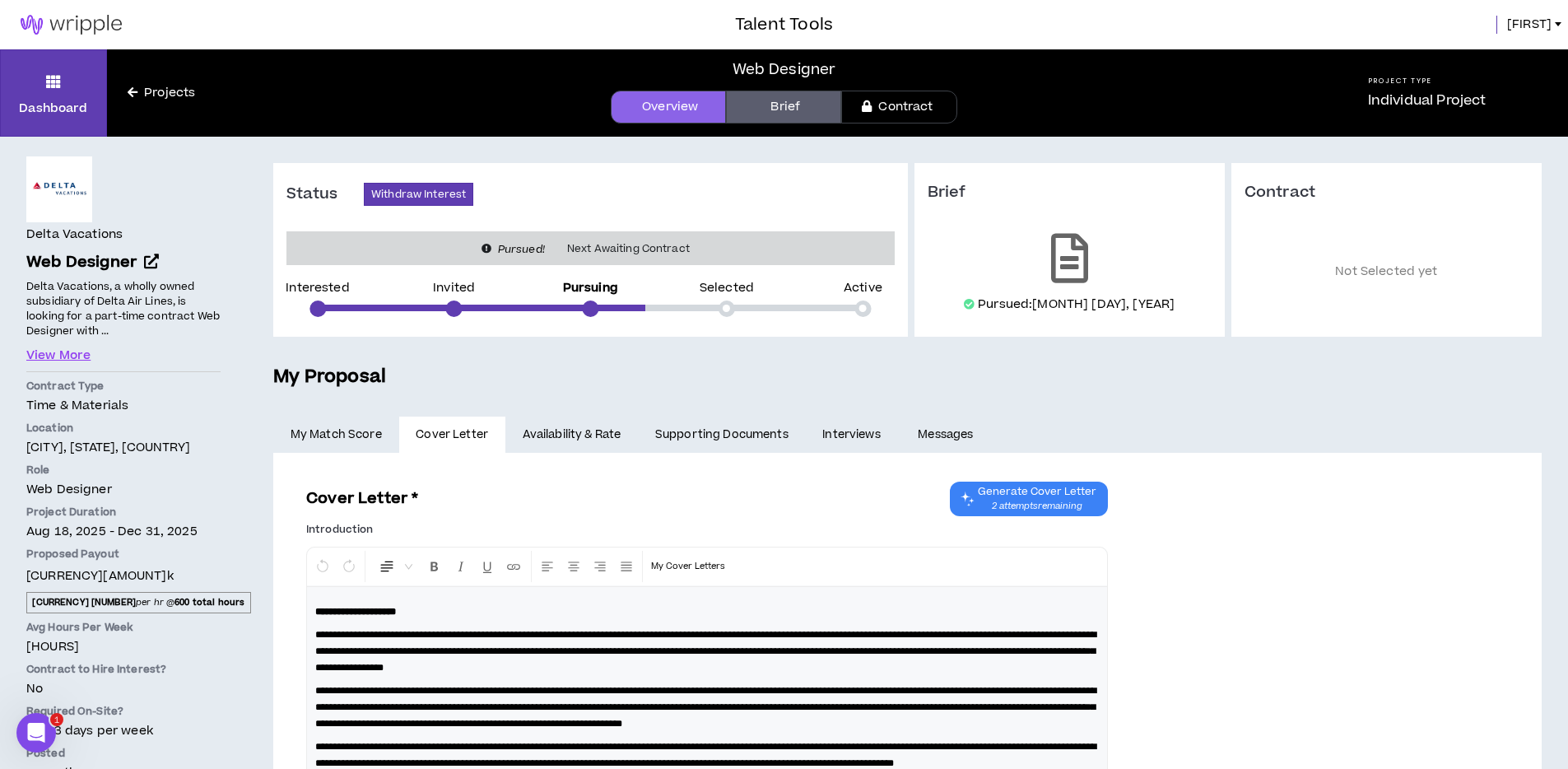 click on "Brief" at bounding box center [784, 107] 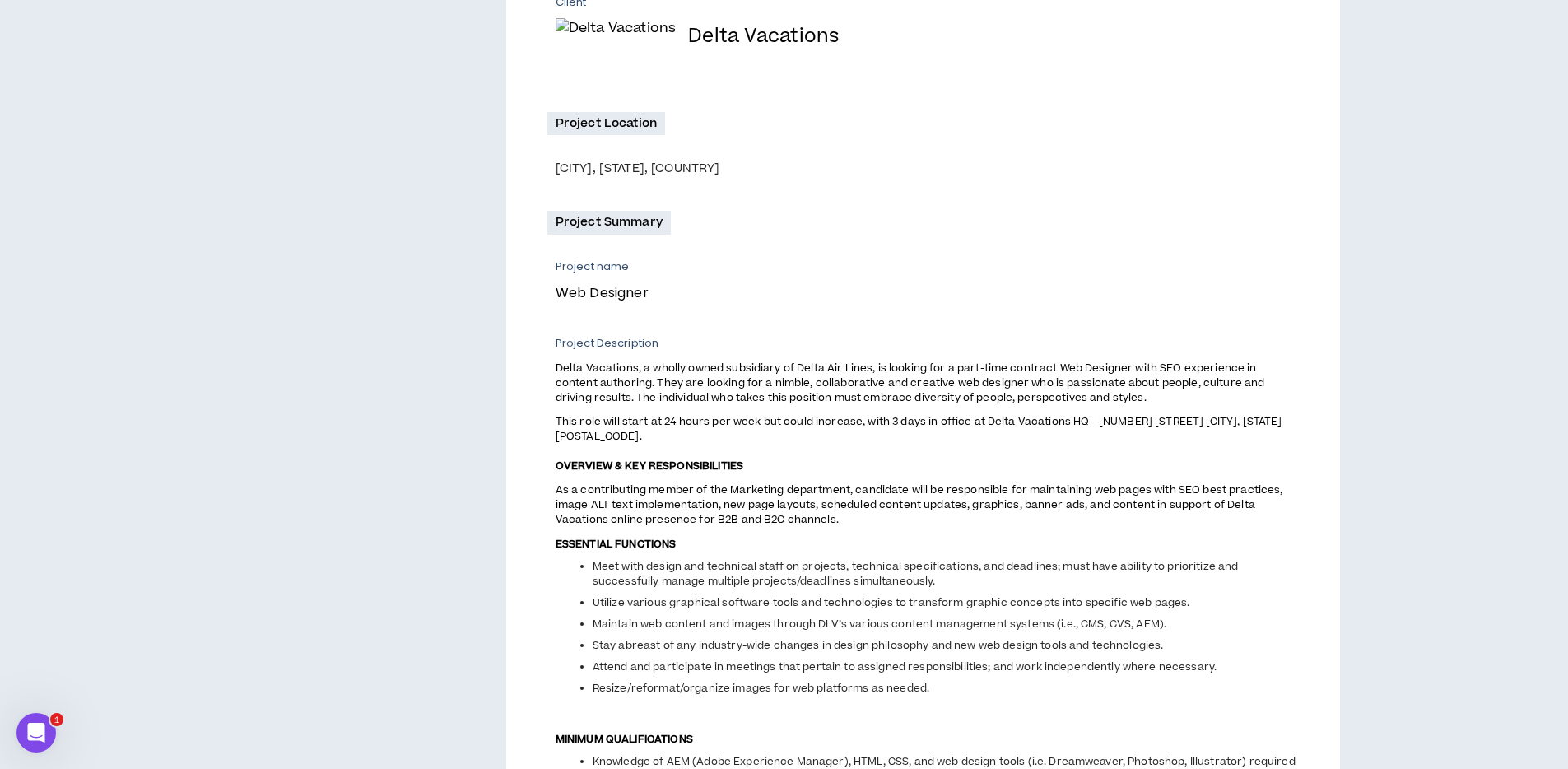 scroll, scrollTop: 766, scrollLeft: 0, axis: vertical 